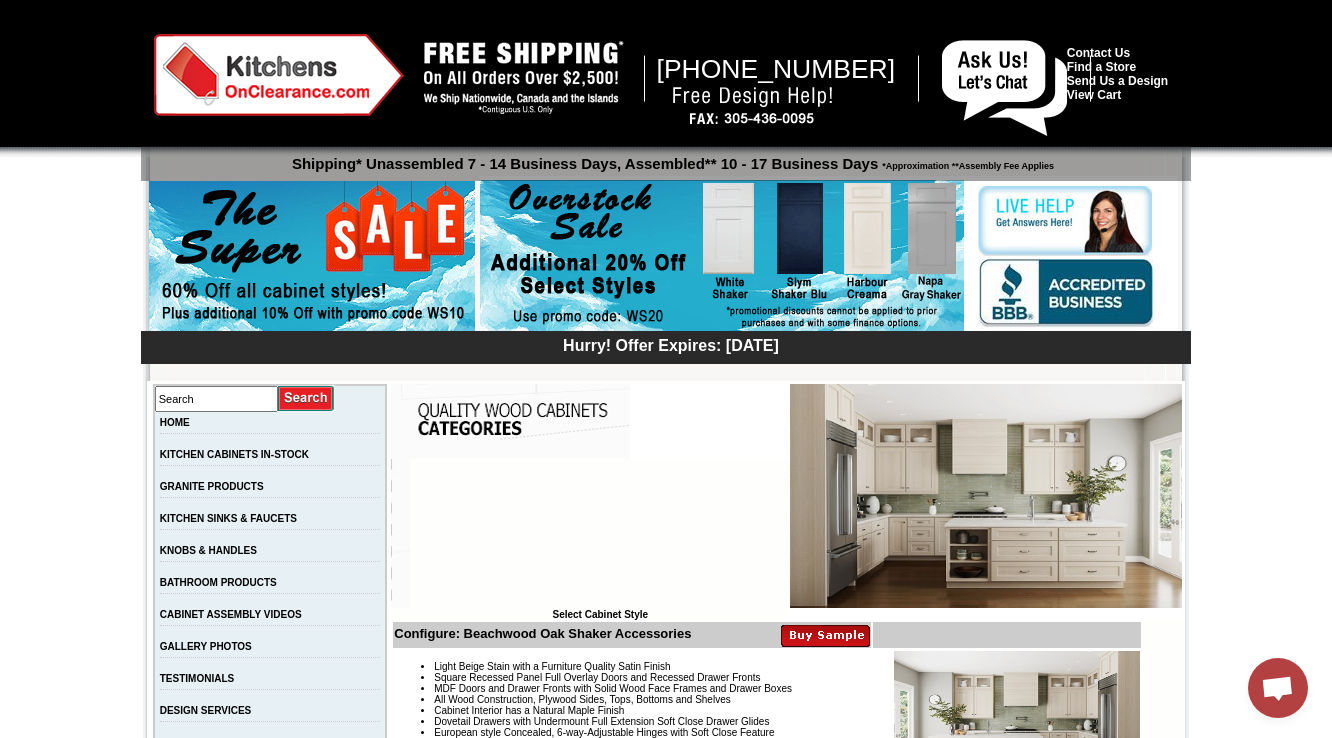 scroll, scrollTop: 6240, scrollLeft: 0, axis: vertical 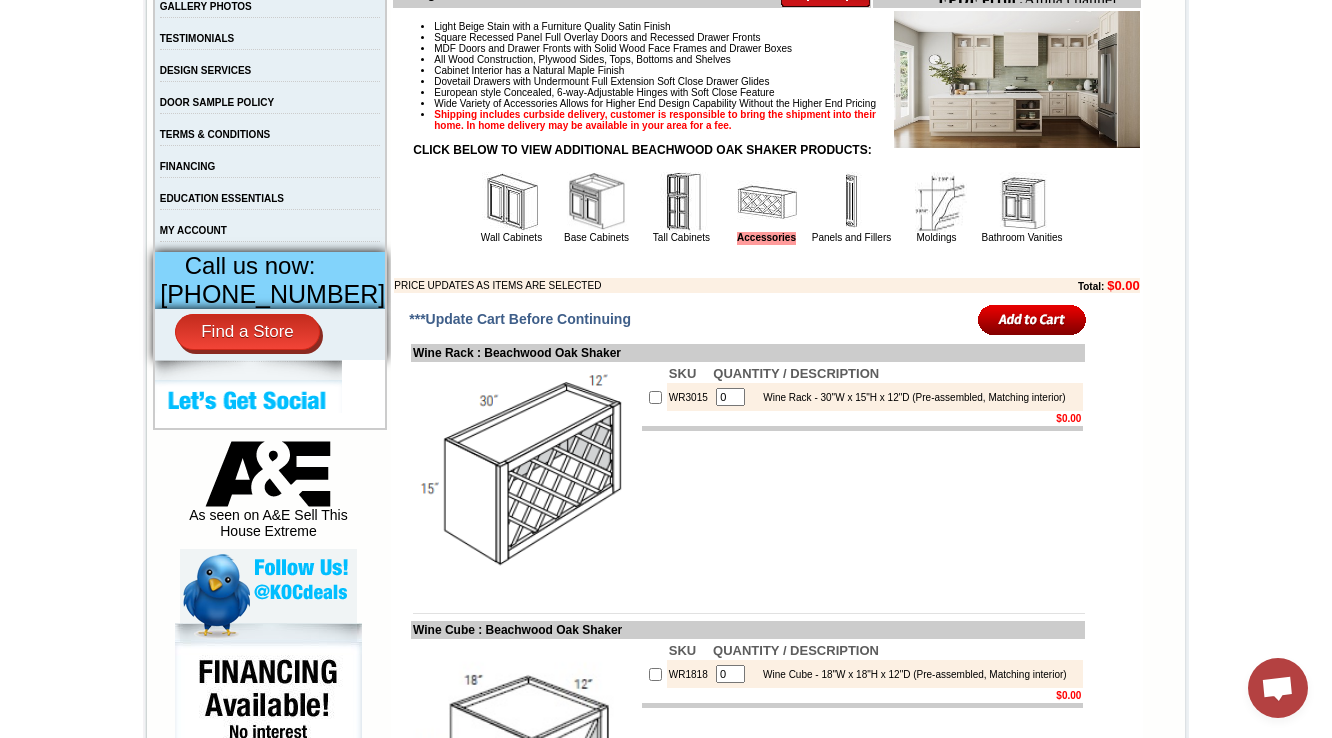 click at bounding box center (512, 202) 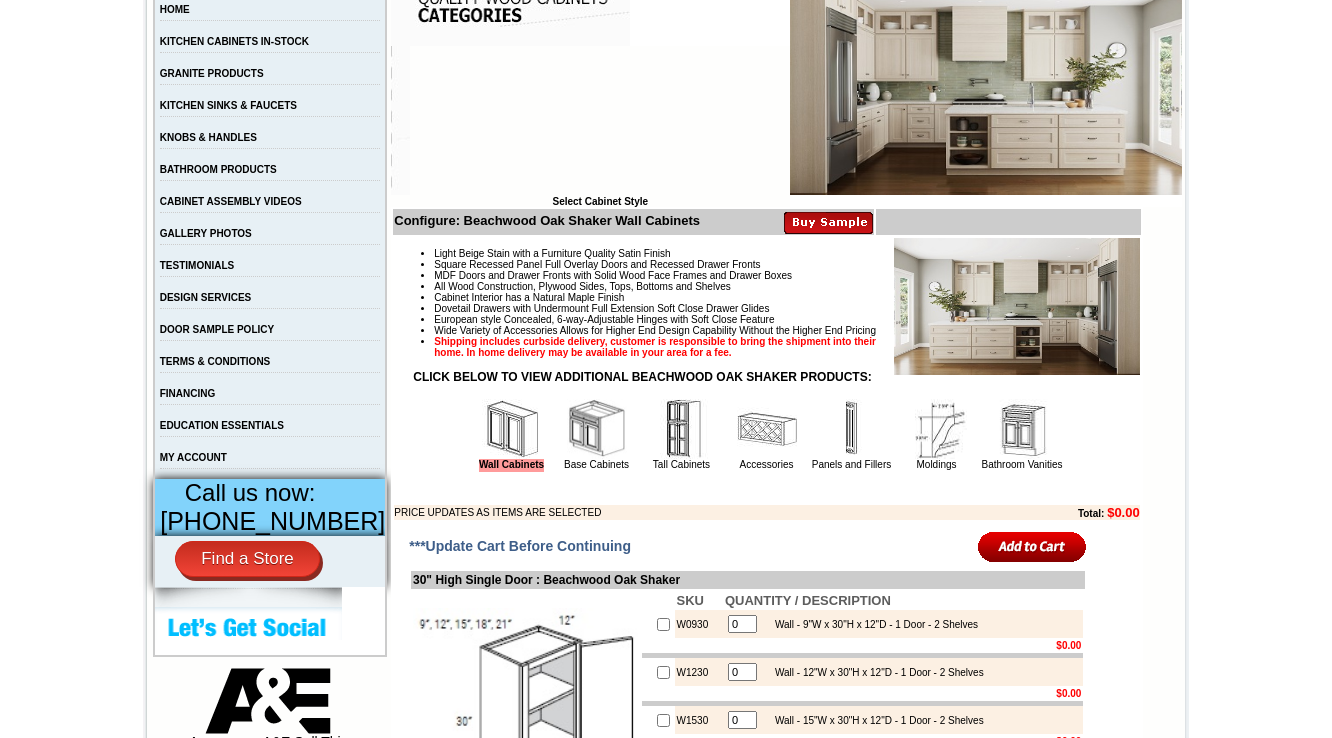 scroll, scrollTop: 400, scrollLeft: 0, axis: vertical 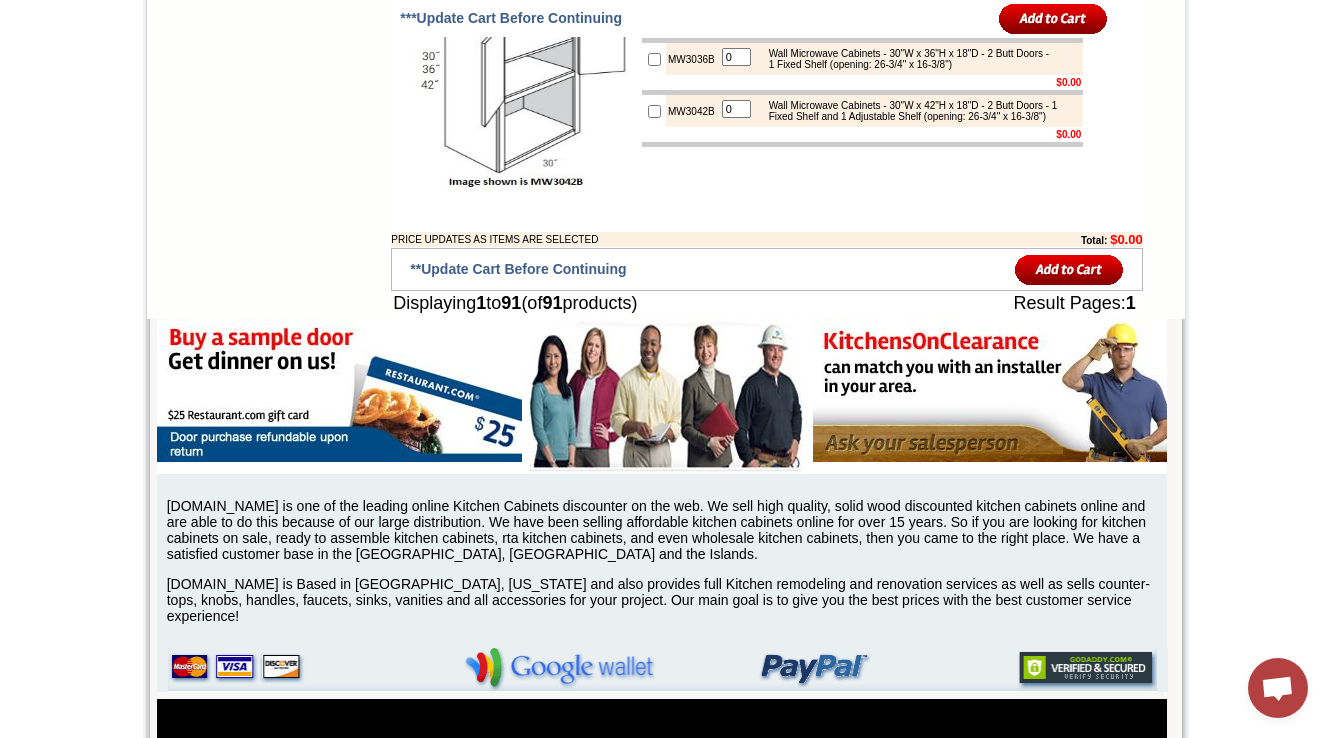 click on "Wall Microwave Cabinets : Beachwood Oak Shaker" at bounding box center (748, -39) 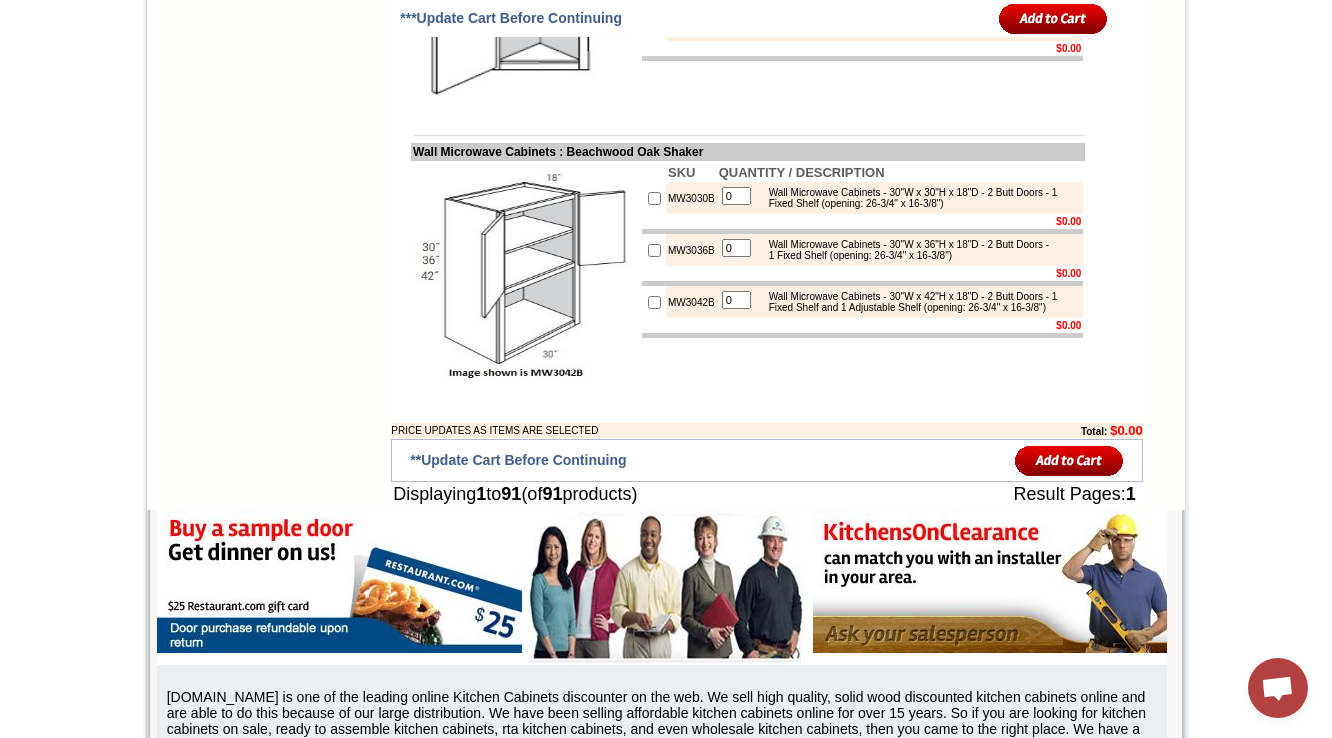 scroll, scrollTop: 6573, scrollLeft: 0, axis: vertical 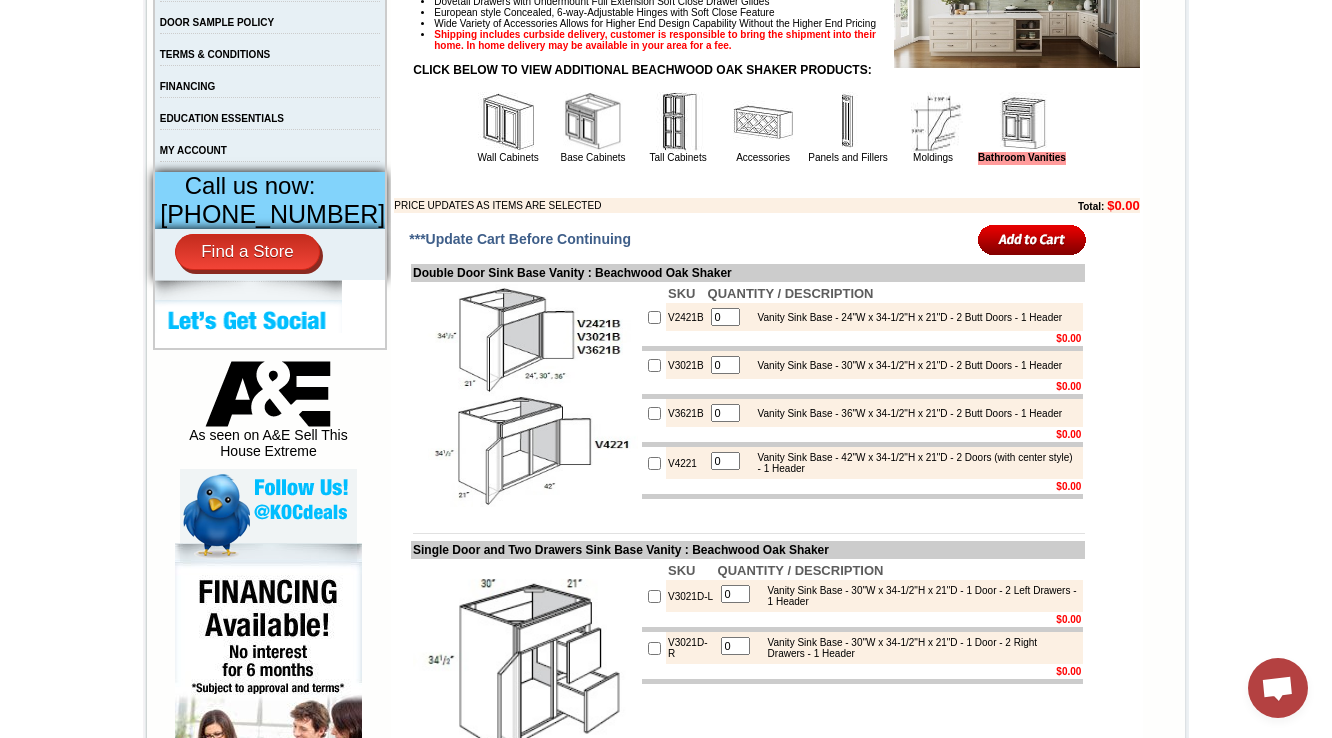 click on "Base Cabinets" at bounding box center (593, 127) 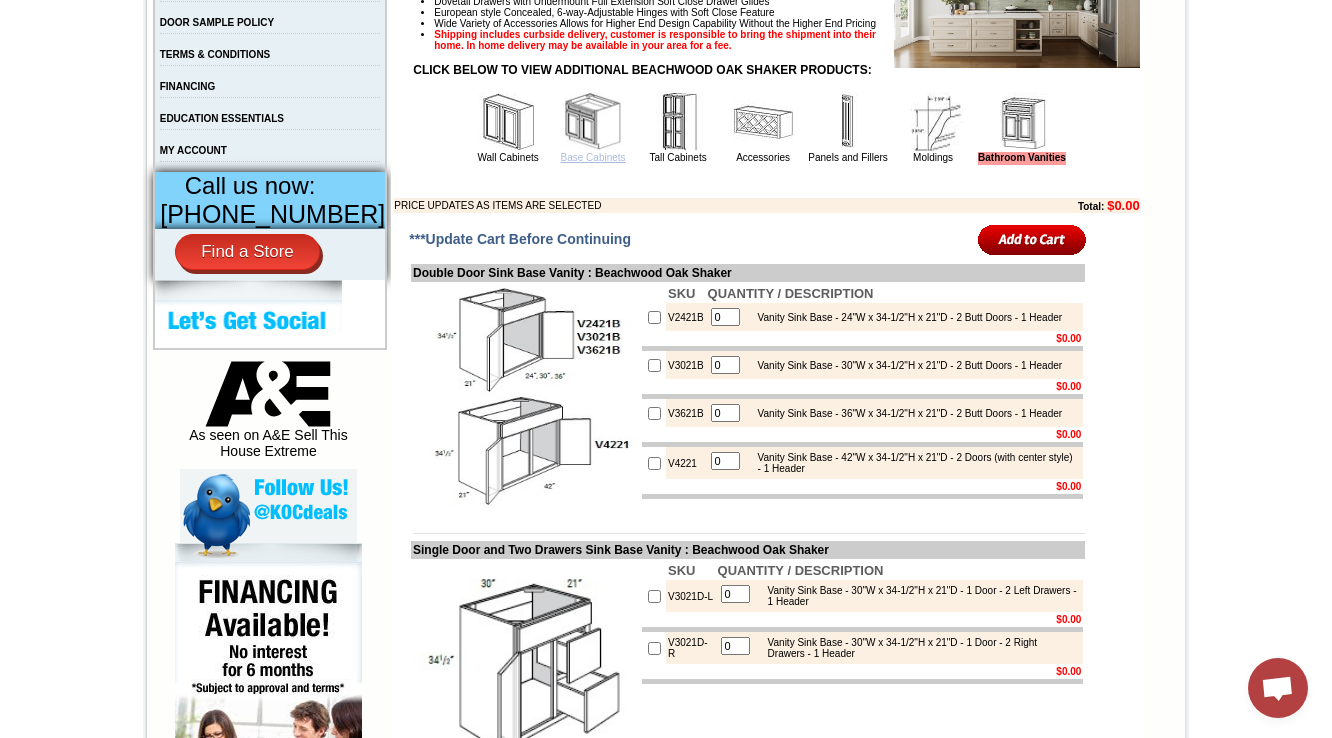 click on "Base Cabinets" at bounding box center [593, 157] 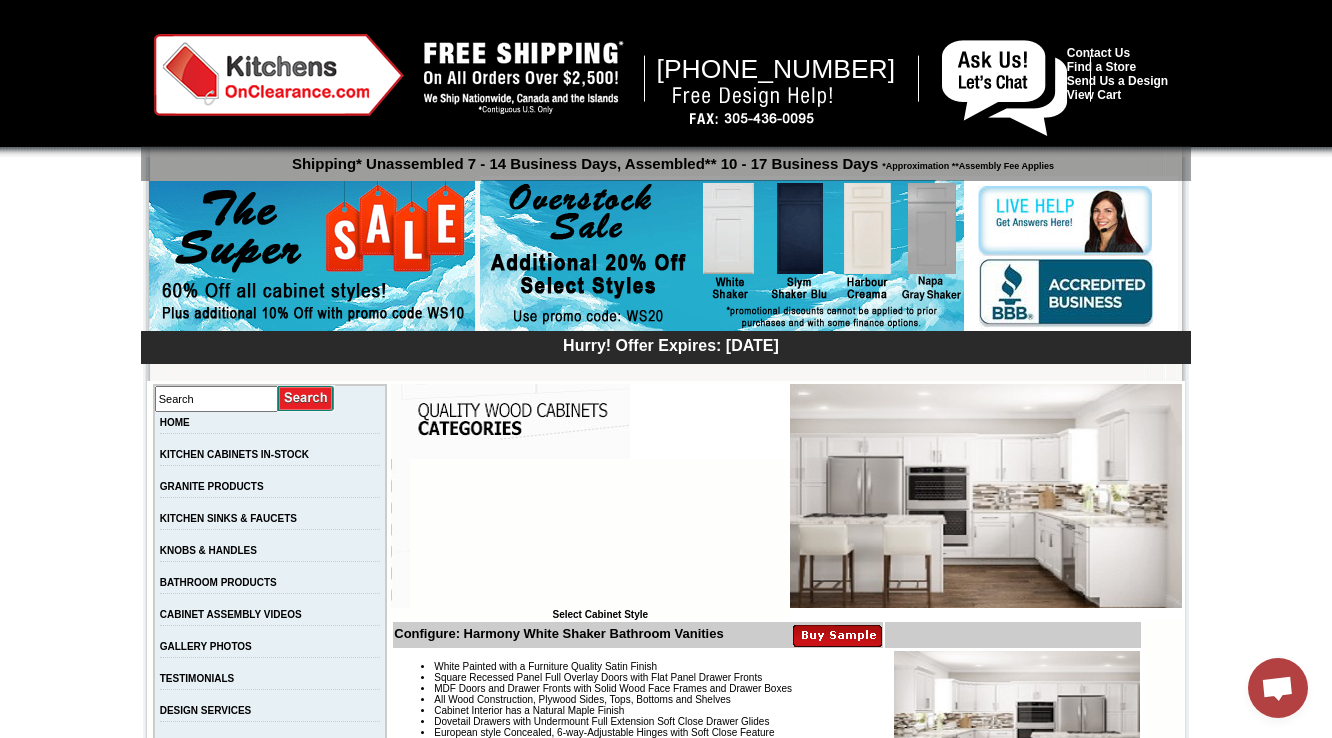 scroll, scrollTop: 640, scrollLeft: 0, axis: vertical 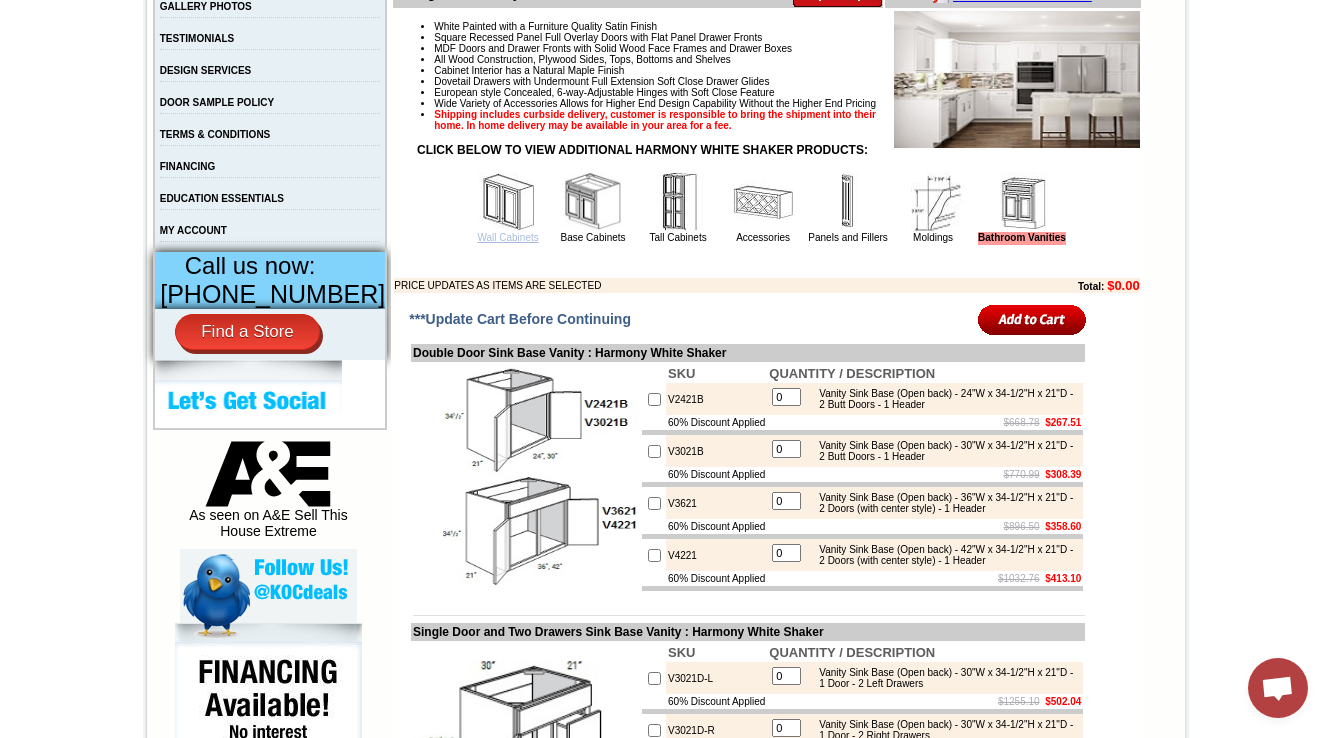 click on "Wall Cabinets" at bounding box center [507, 237] 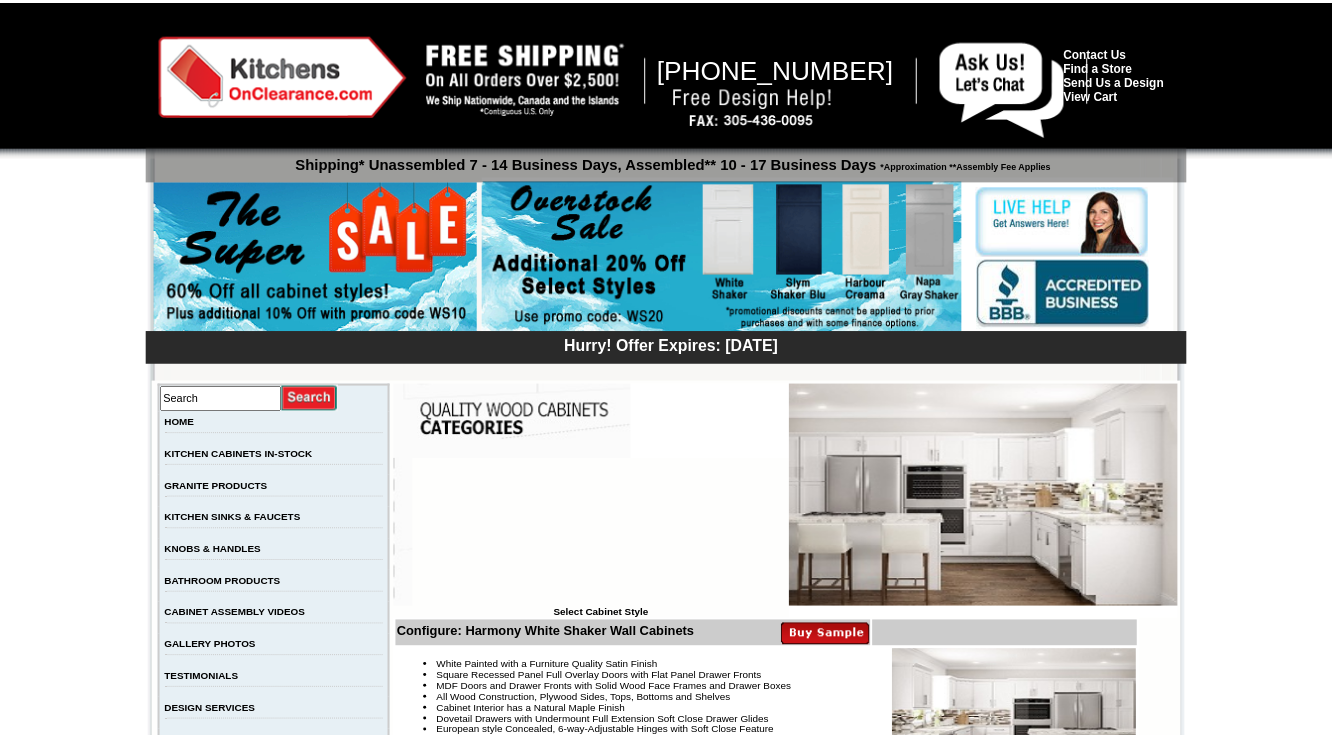 scroll, scrollTop: 0, scrollLeft: 0, axis: both 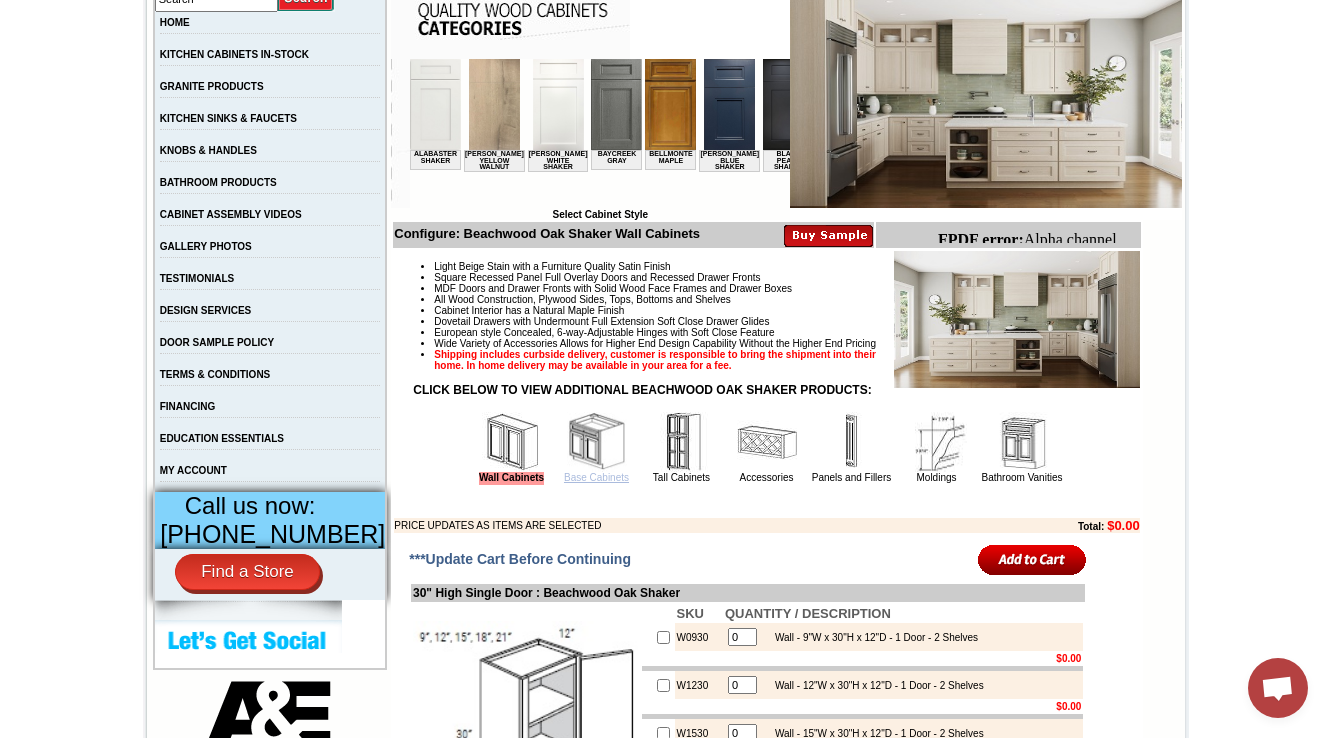 click on "Base Cabinets" at bounding box center (596, 477) 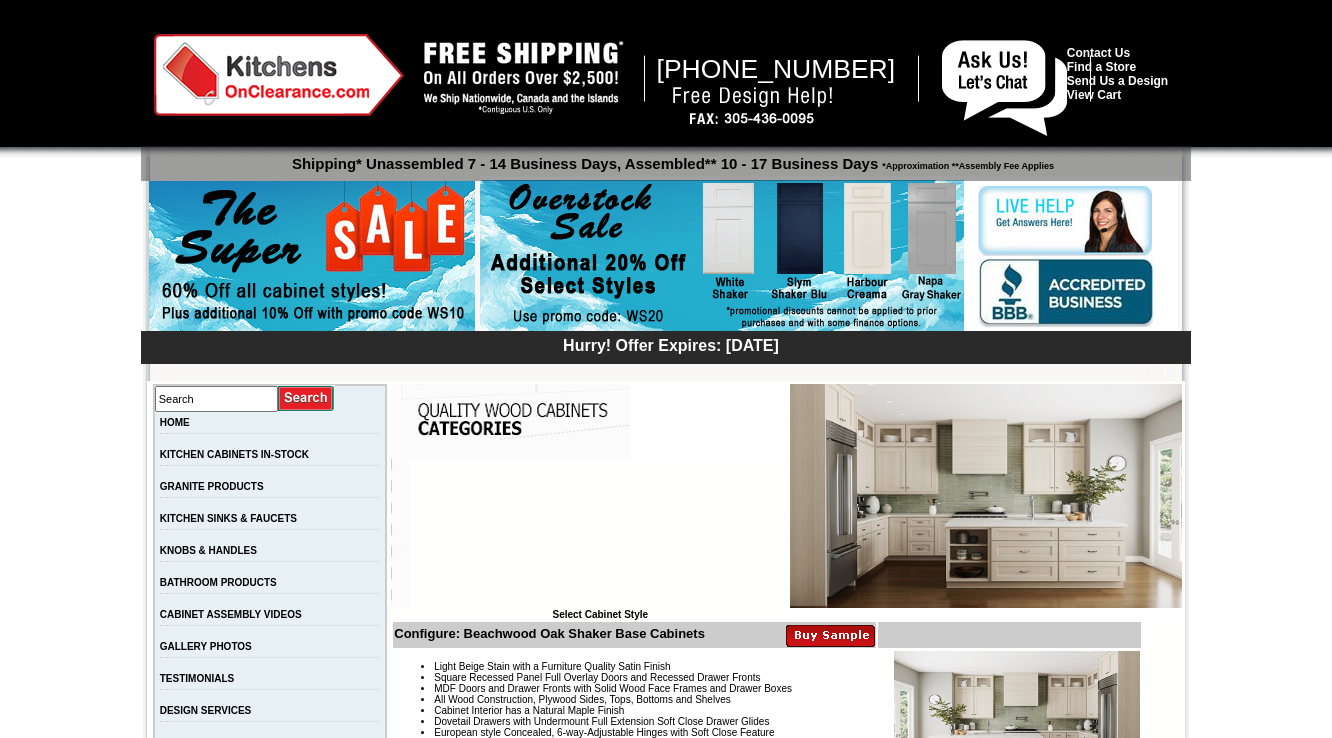 scroll, scrollTop: 0, scrollLeft: 0, axis: both 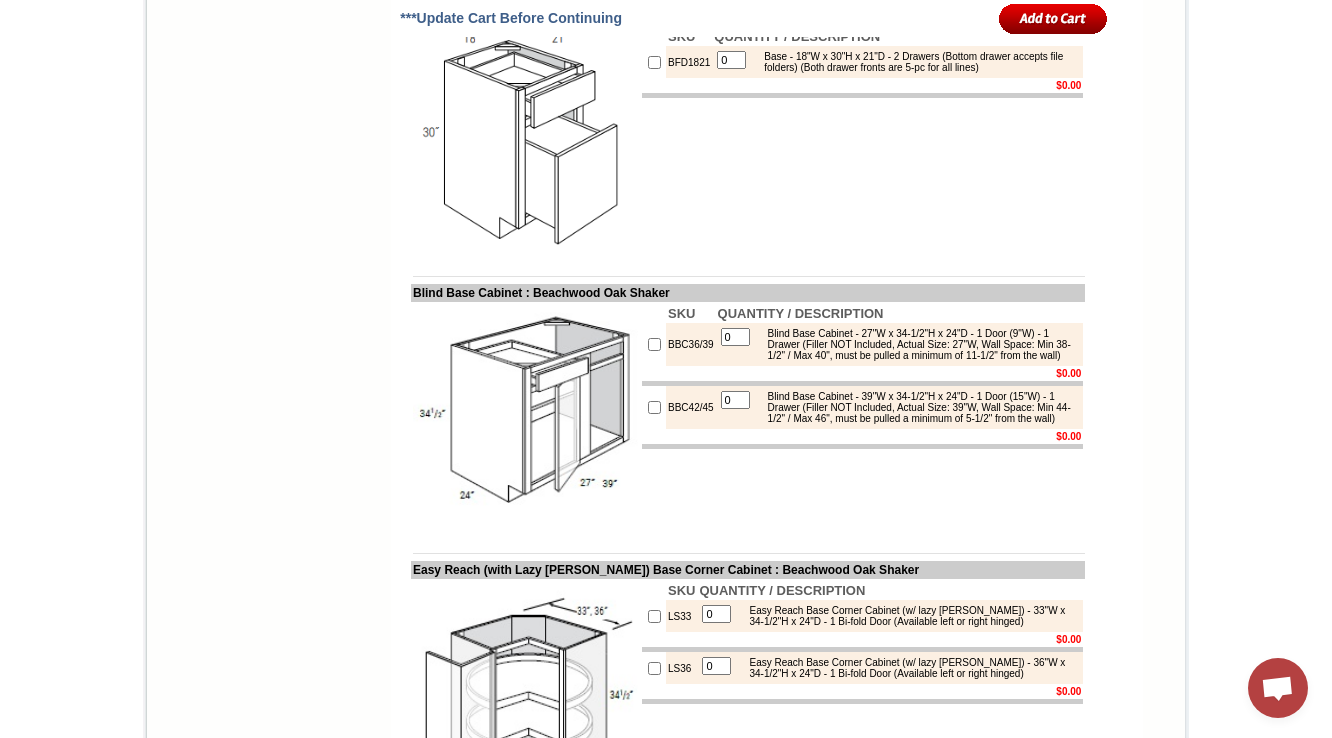 drag, startPoint x: 392, startPoint y: 319, endPoint x: 473, endPoint y: 314, distance: 81.154175 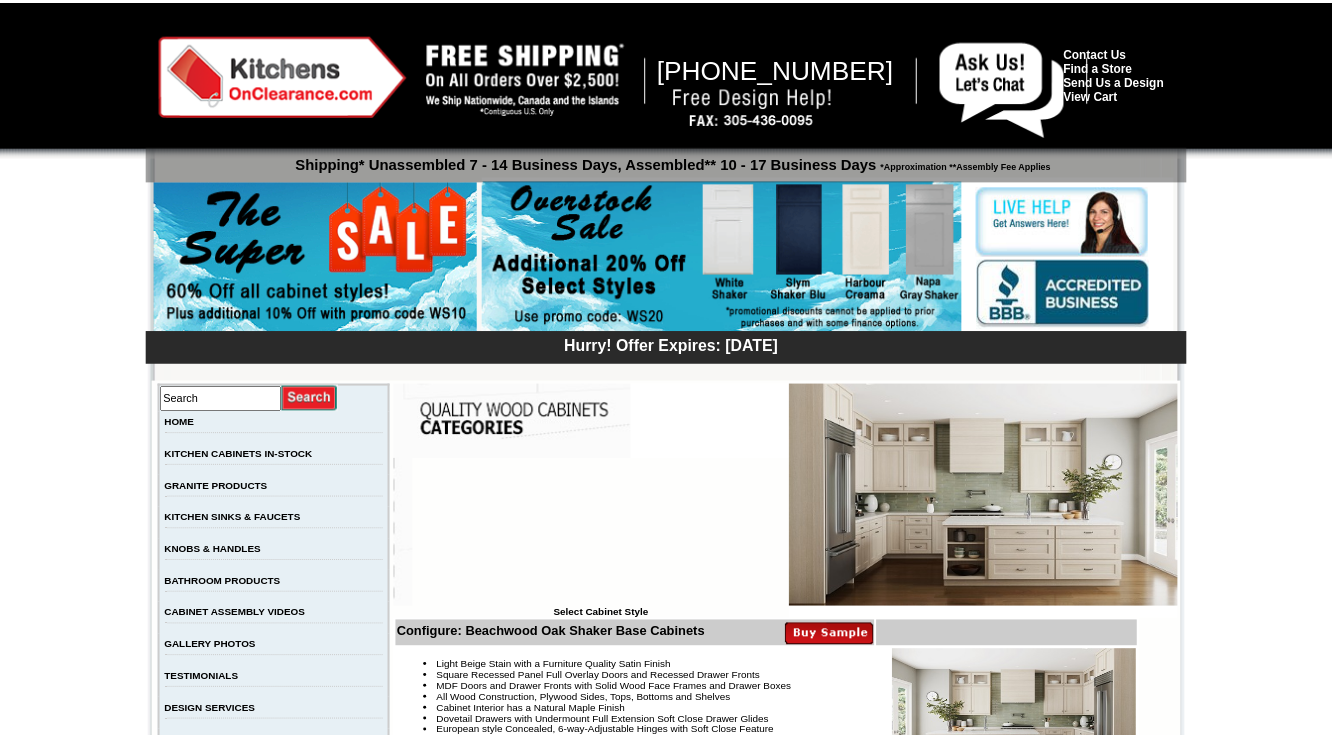 scroll, scrollTop: 8444, scrollLeft: 0, axis: vertical 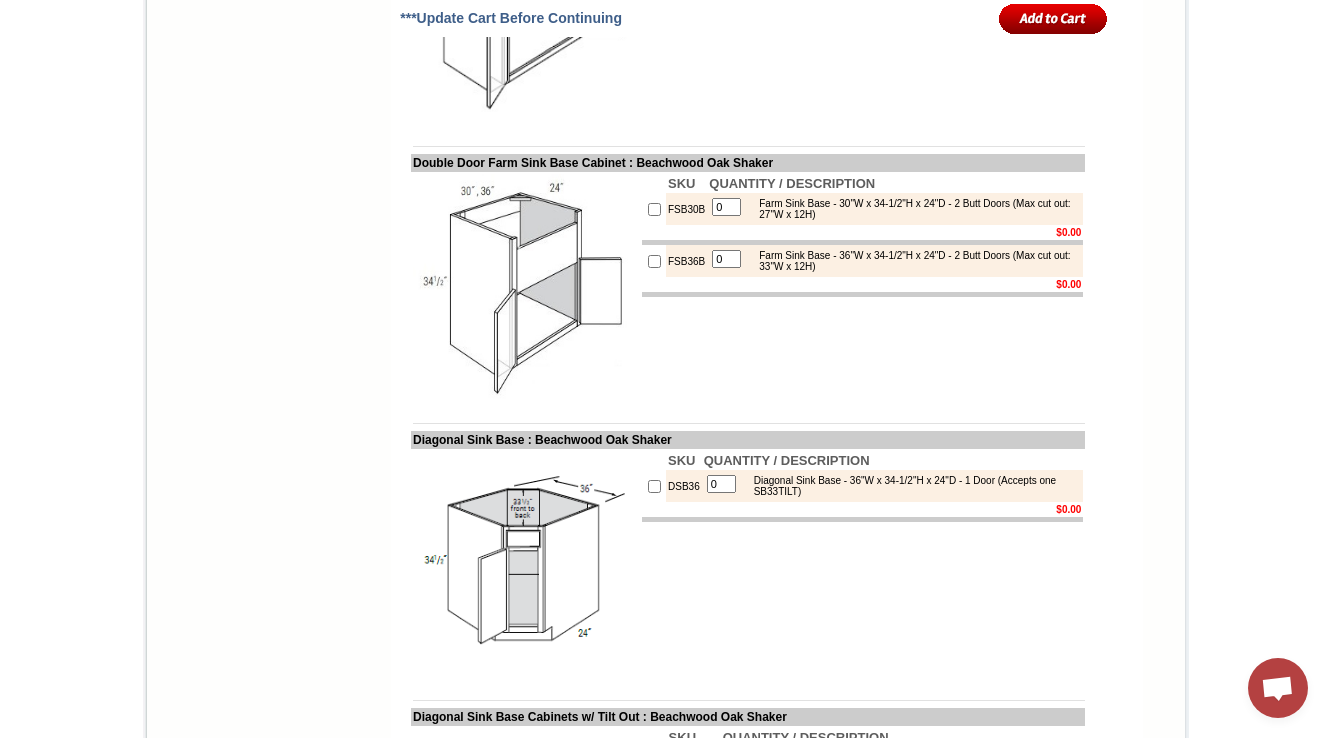 click on "FSB30B" at bounding box center (686, 209) 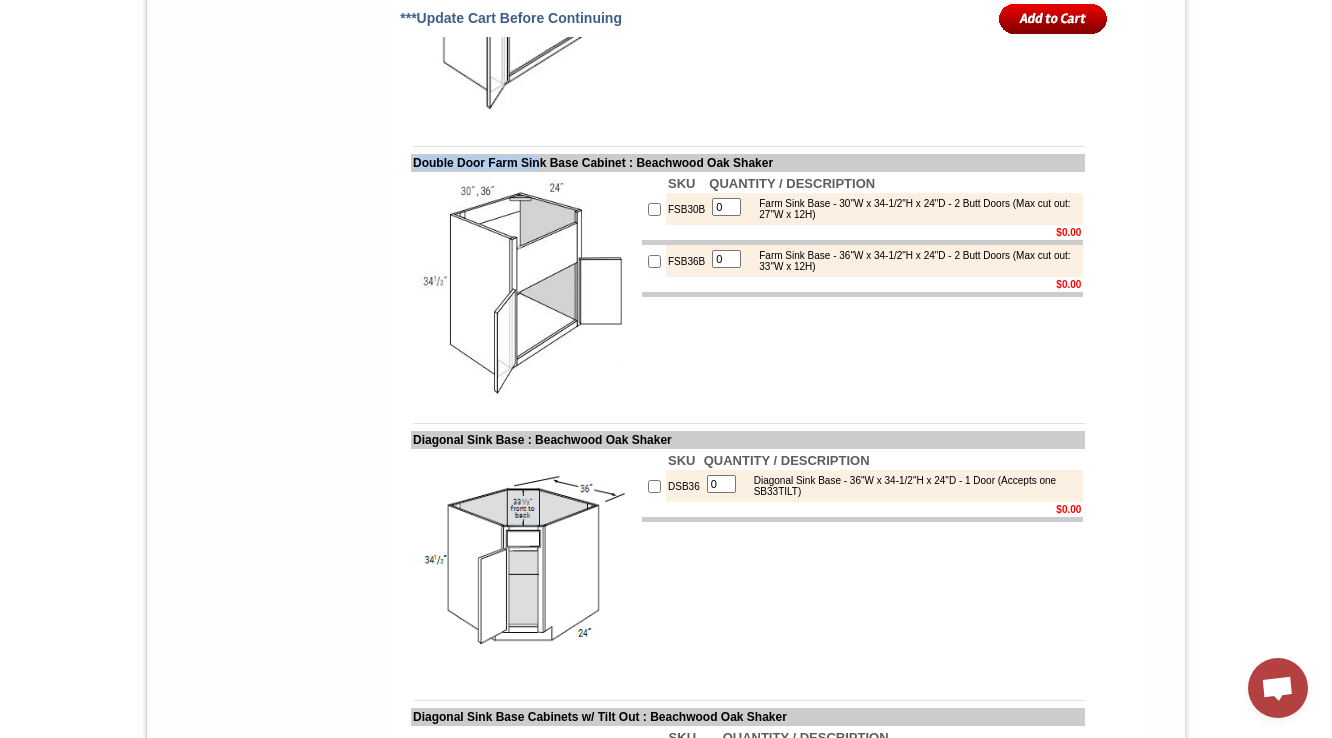 drag, startPoint x: 392, startPoint y: 319, endPoint x: 536, endPoint y: 319, distance: 144 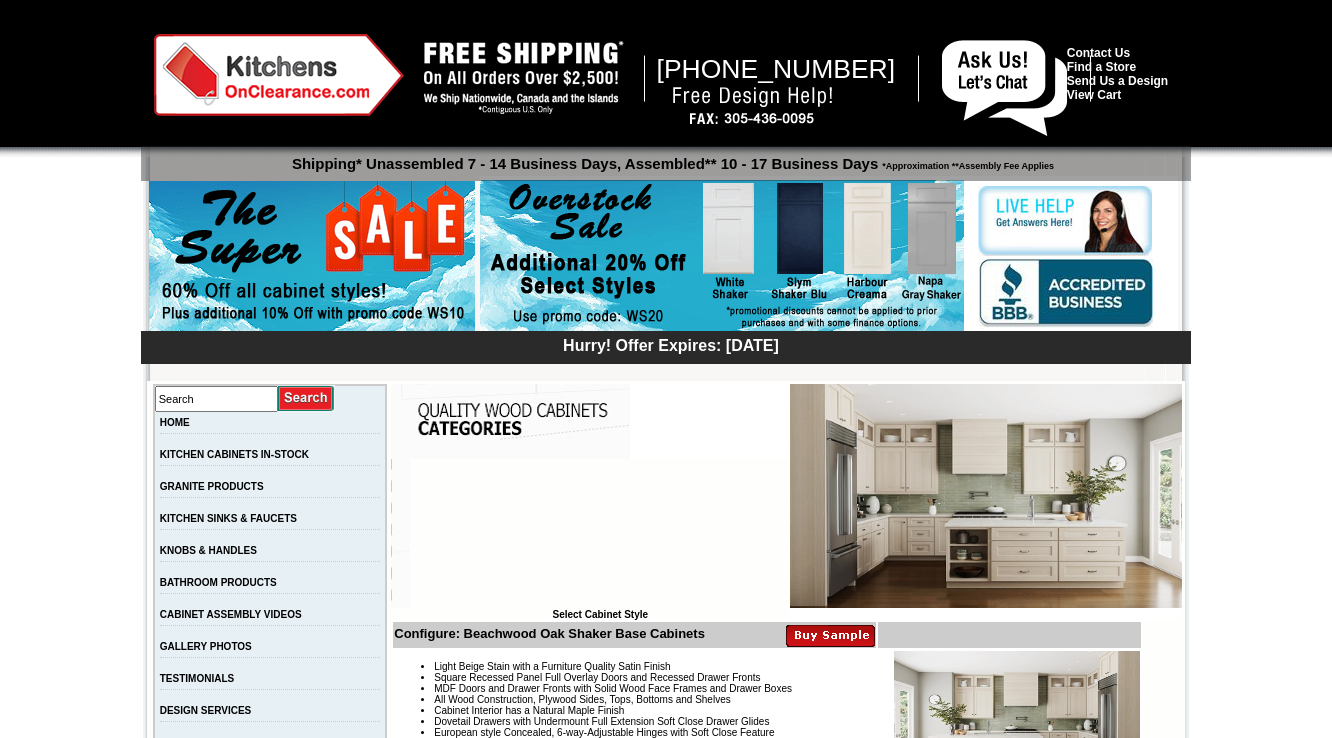 scroll, scrollTop: 5109, scrollLeft: 0, axis: vertical 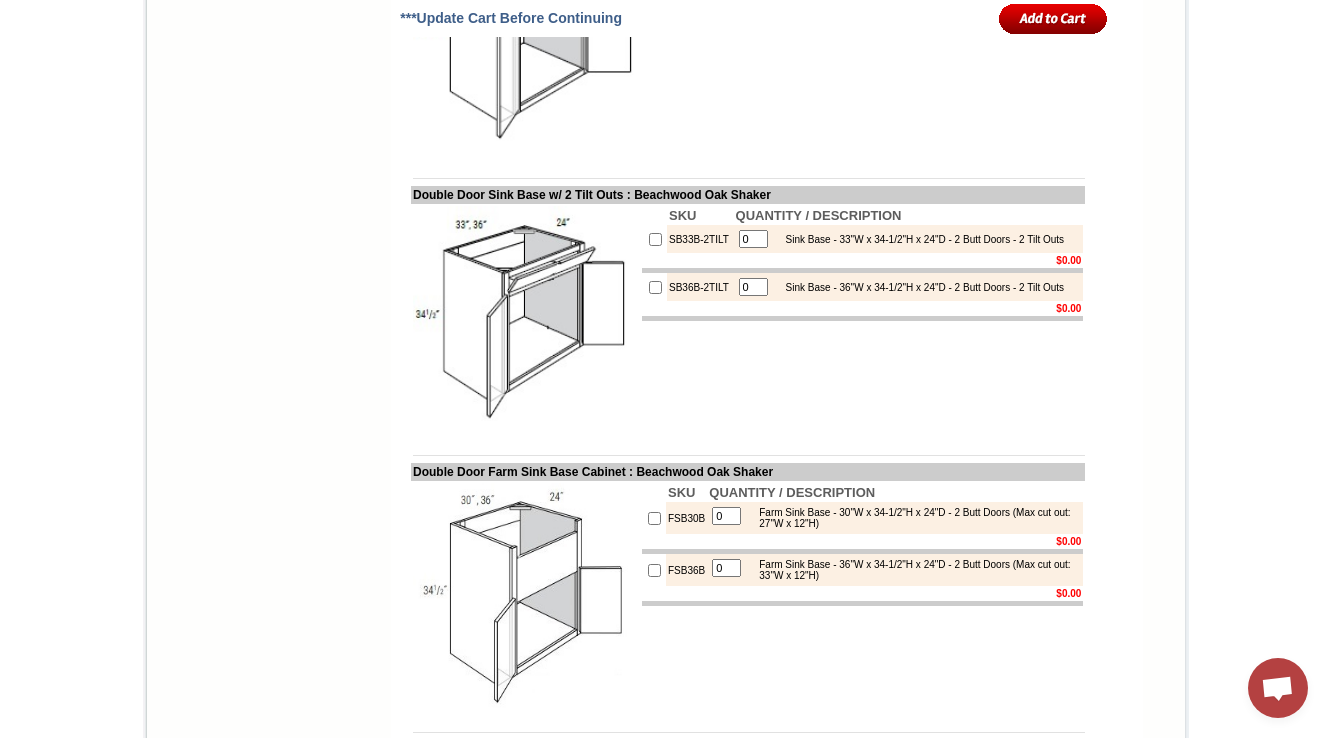 click on "SKU
QUANTITY / DESCRIPTION
SB33B-2TILT
0 Sink Base - 33"W x 34-1/2"H x 24"D - 2 Butt Doors - 2 Tilt Outs
$0.00
SB36B-2TILT
0 Sink Base - 36"W x 34-1/2"H x 24"D - 2 Butt Doors - 2 Tilt Outs
$0.00" at bounding box center [862, 318] 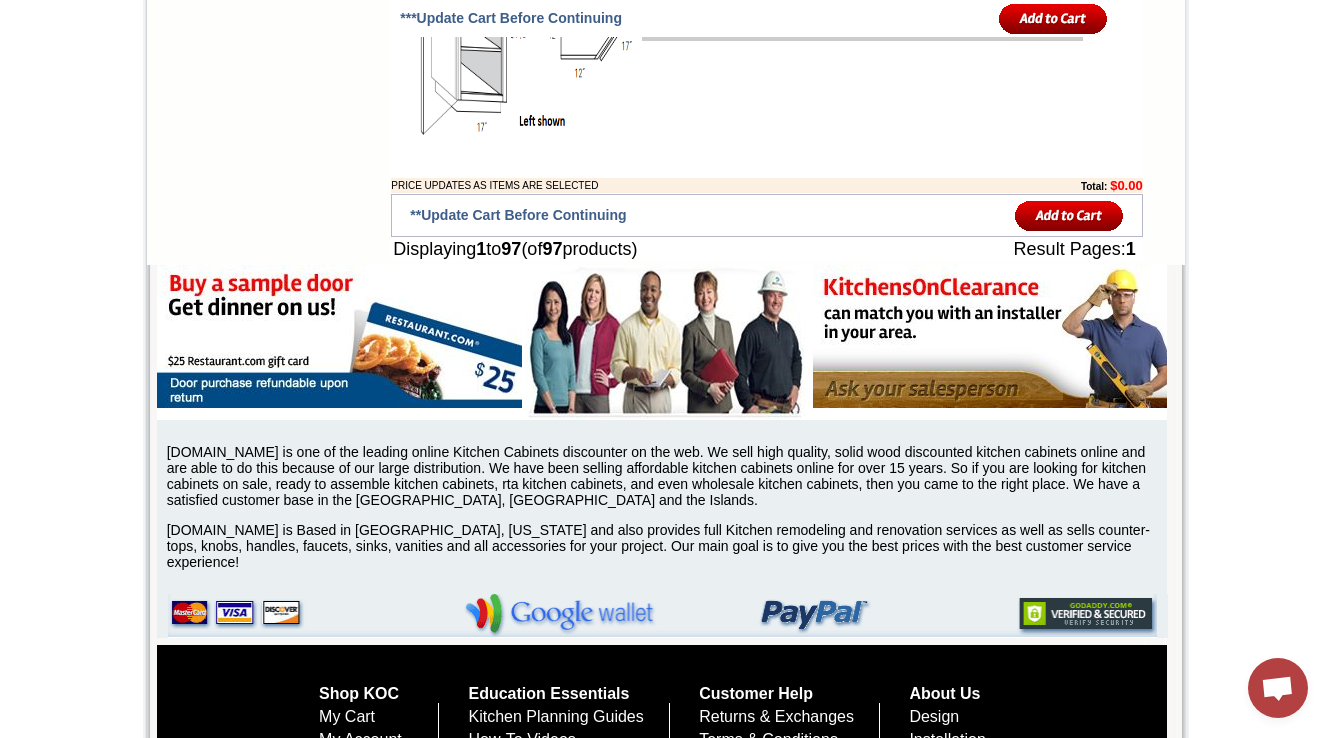 scroll, scrollTop: 11520, scrollLeft: 0, axis: vertical 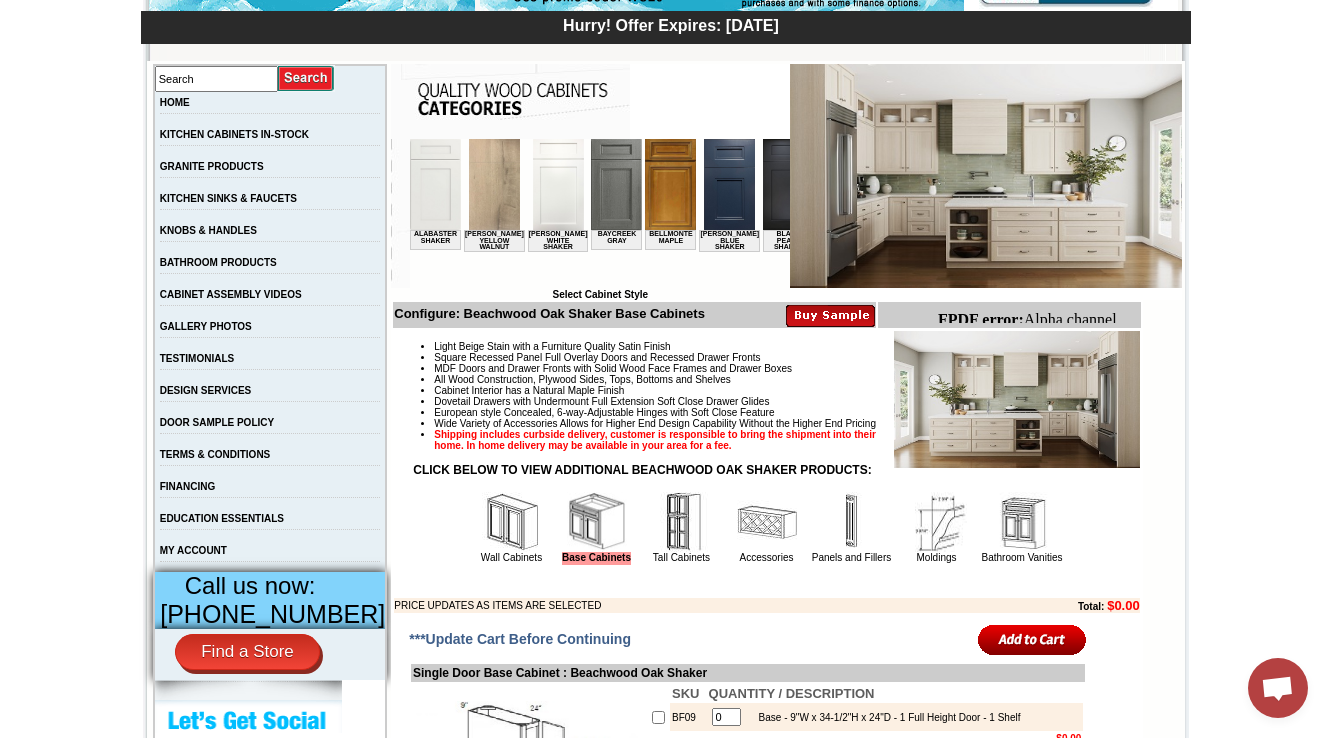 click at bounding box center [682, 522] 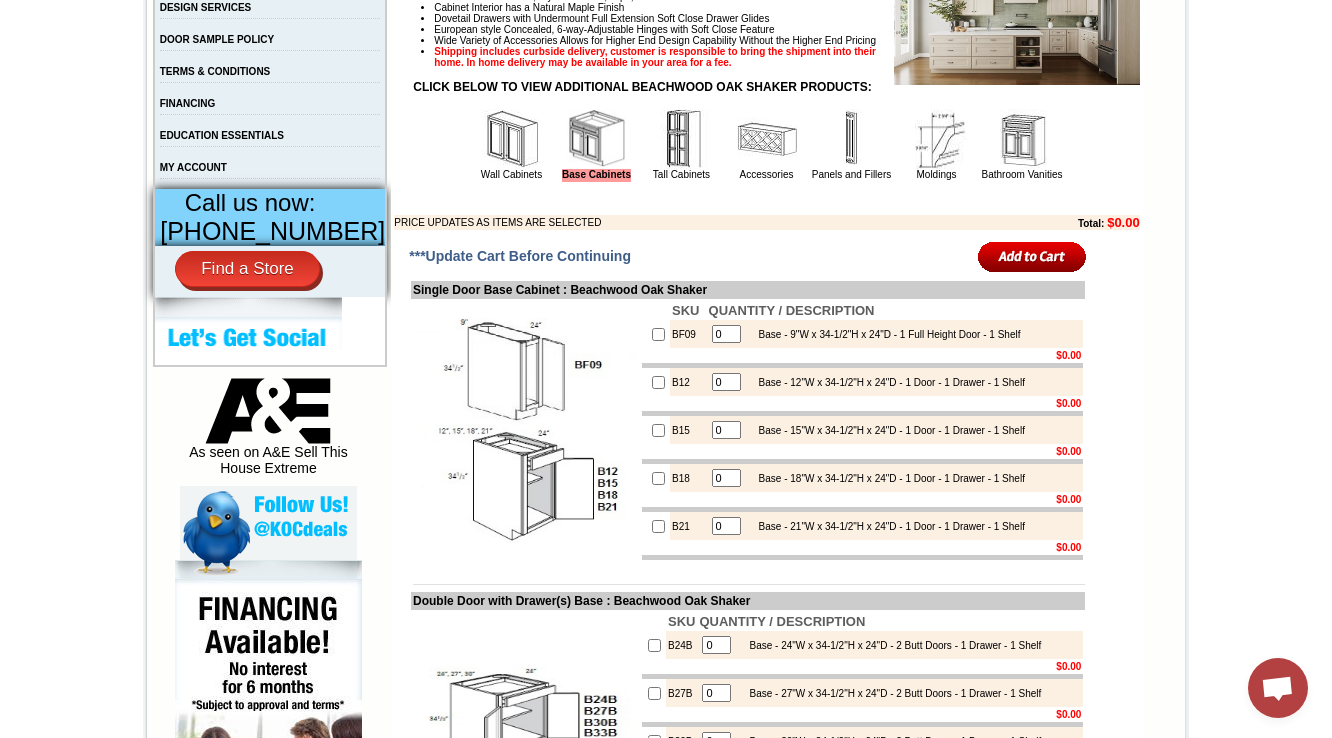 scroll, scrollTop: 703, scrollLeft: 0, axis: vertical 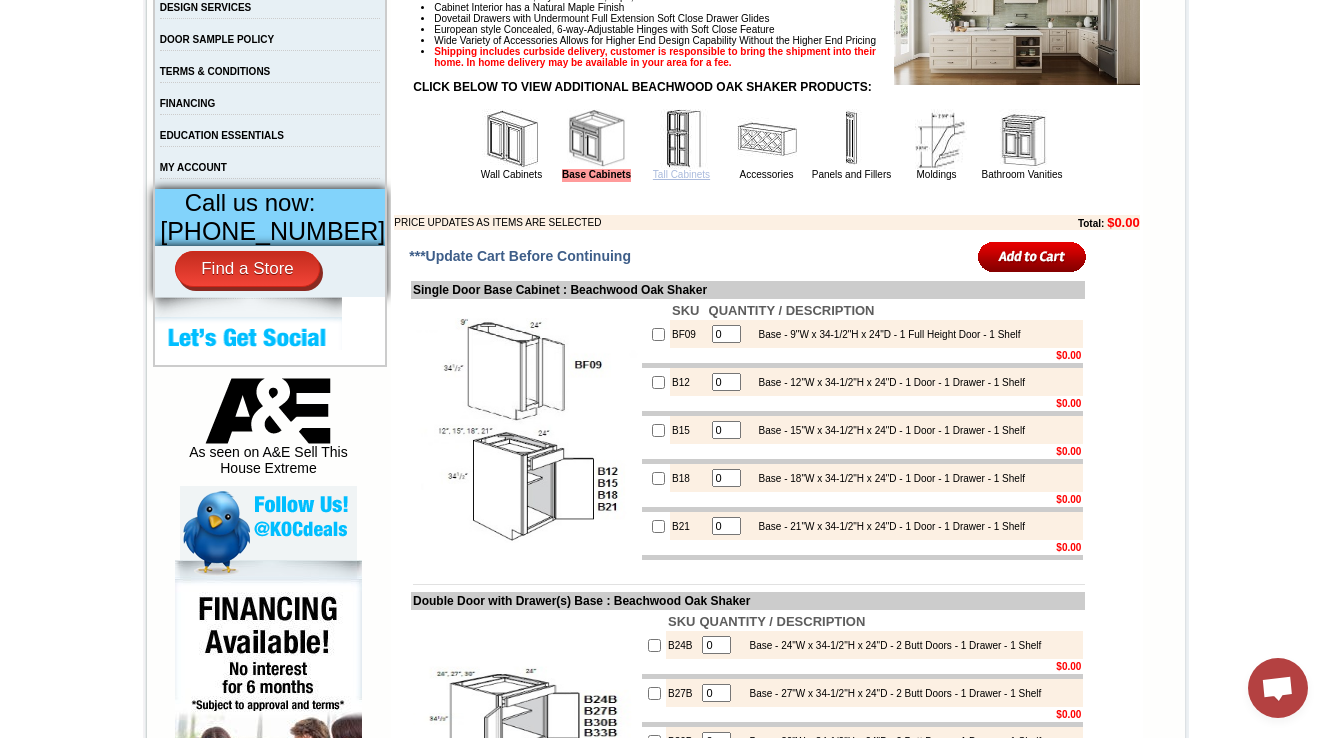 click on "Tall Cabinets" at bounding box center (681, 174) 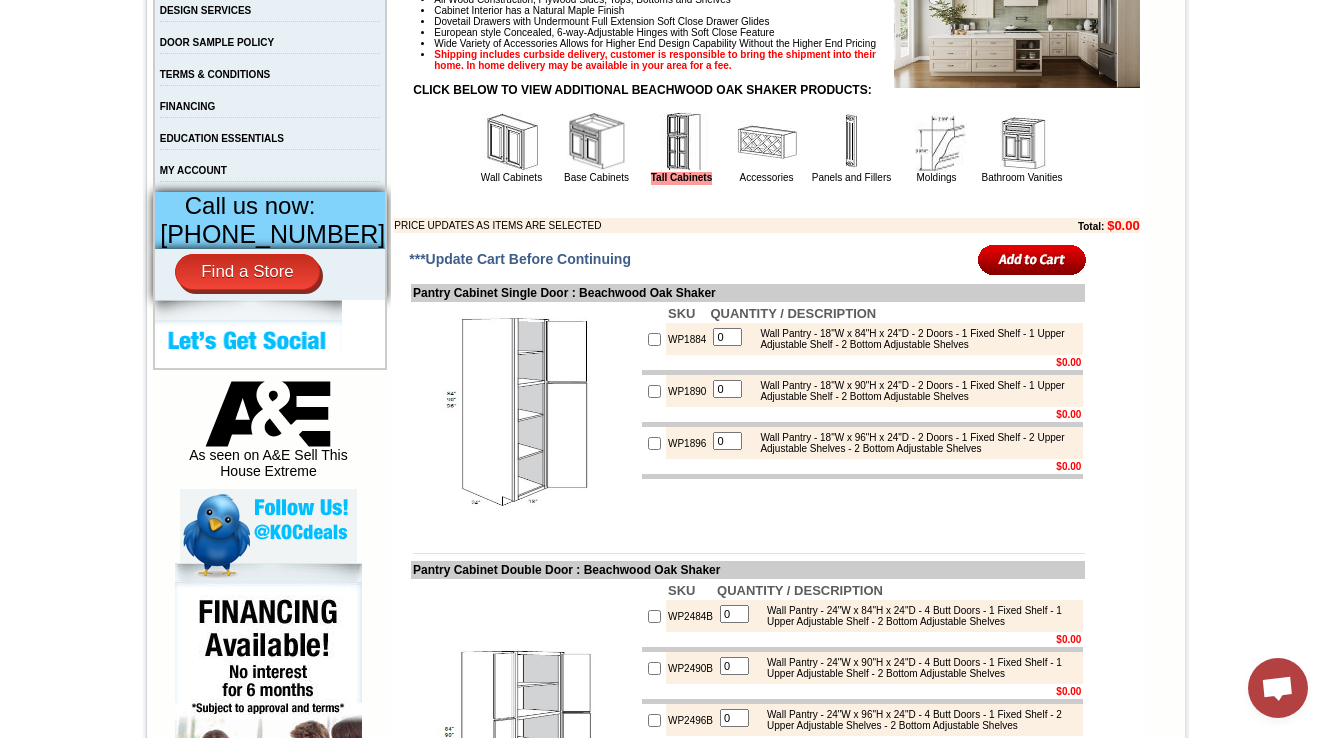 scroll, scrollTop: 700, scrollLeft: 0, axis: vertical 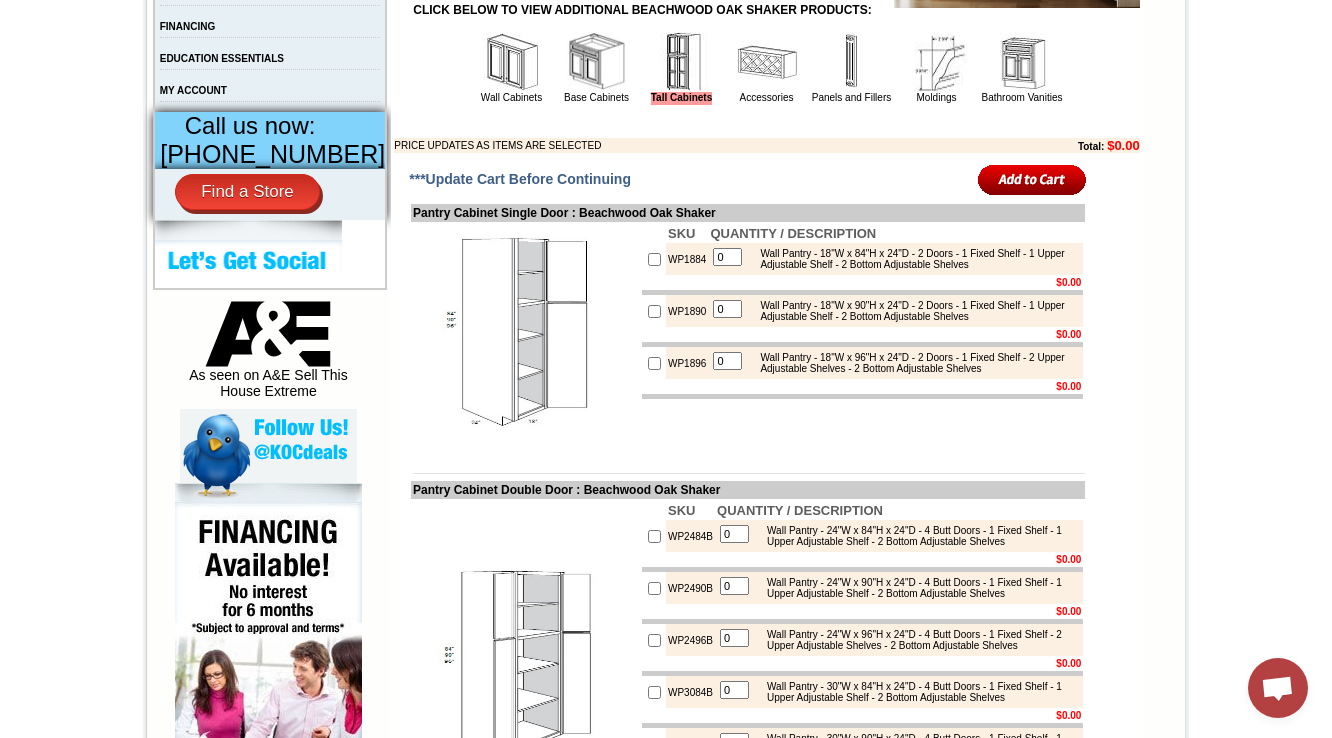 click at bounding box center [852, 62] 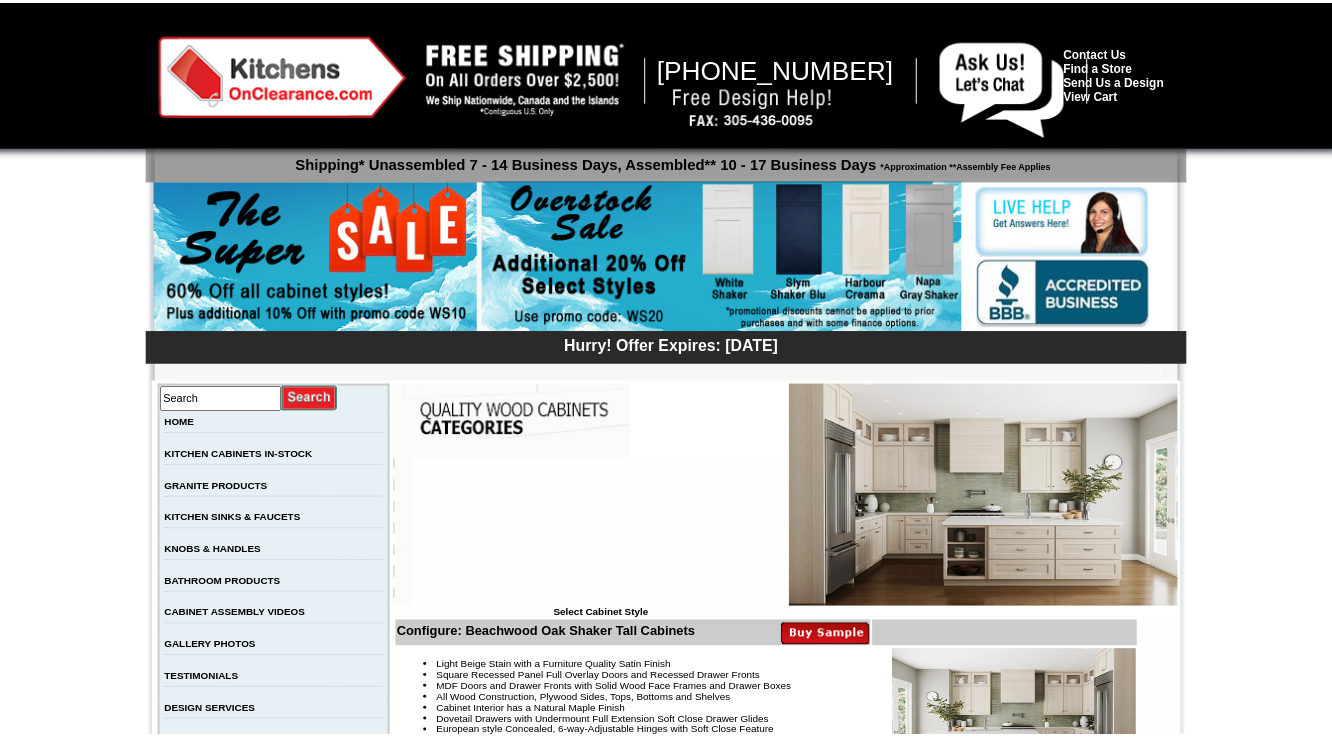 scroll, scrollTop: 0, scrollLeft: 0, axis: both 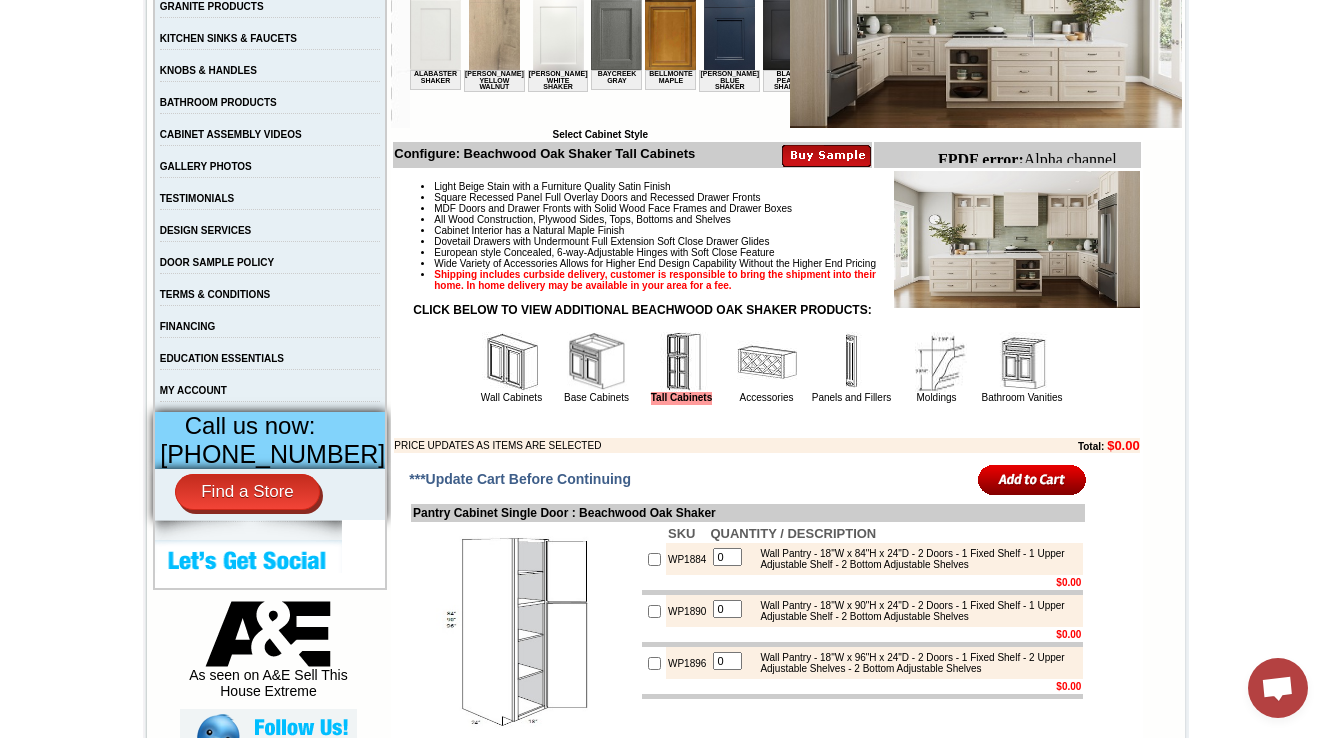 click at bounding box center (767, 362) 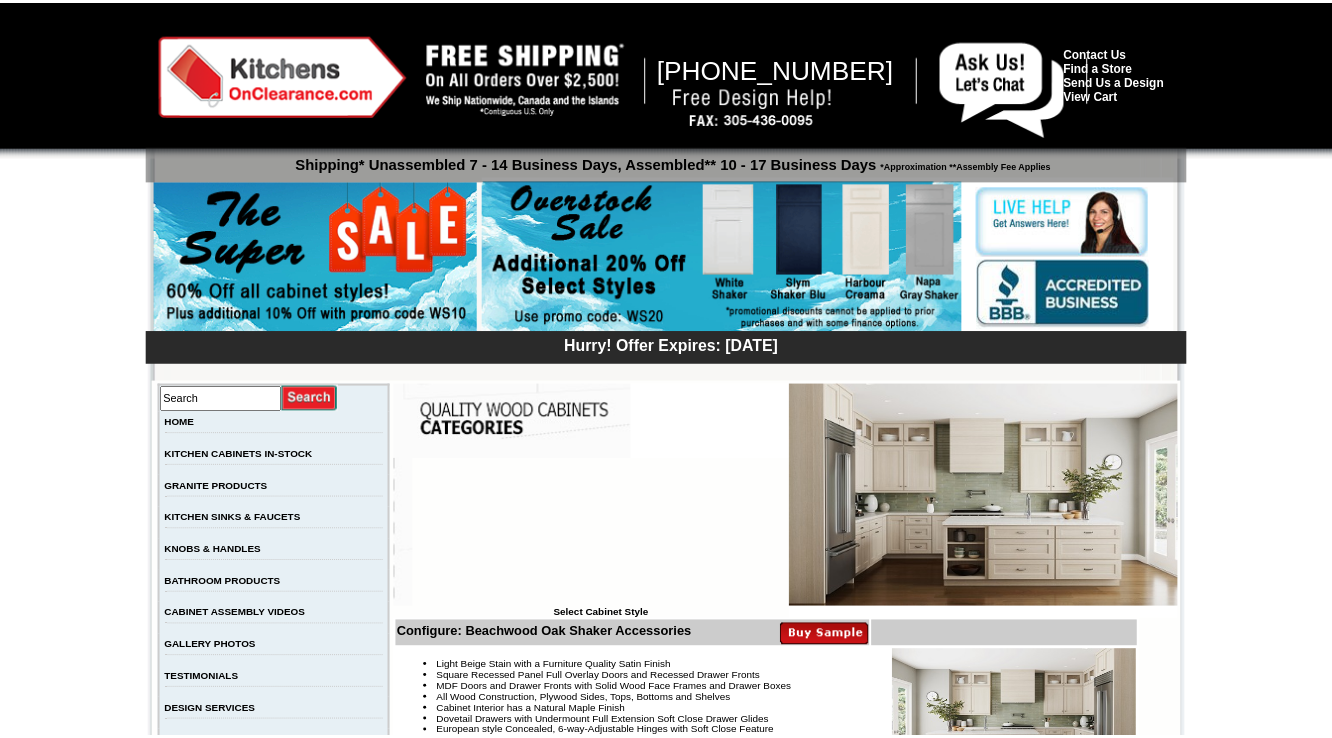scroll, scrollTop: 0, scrollLeft: 0, axis: both 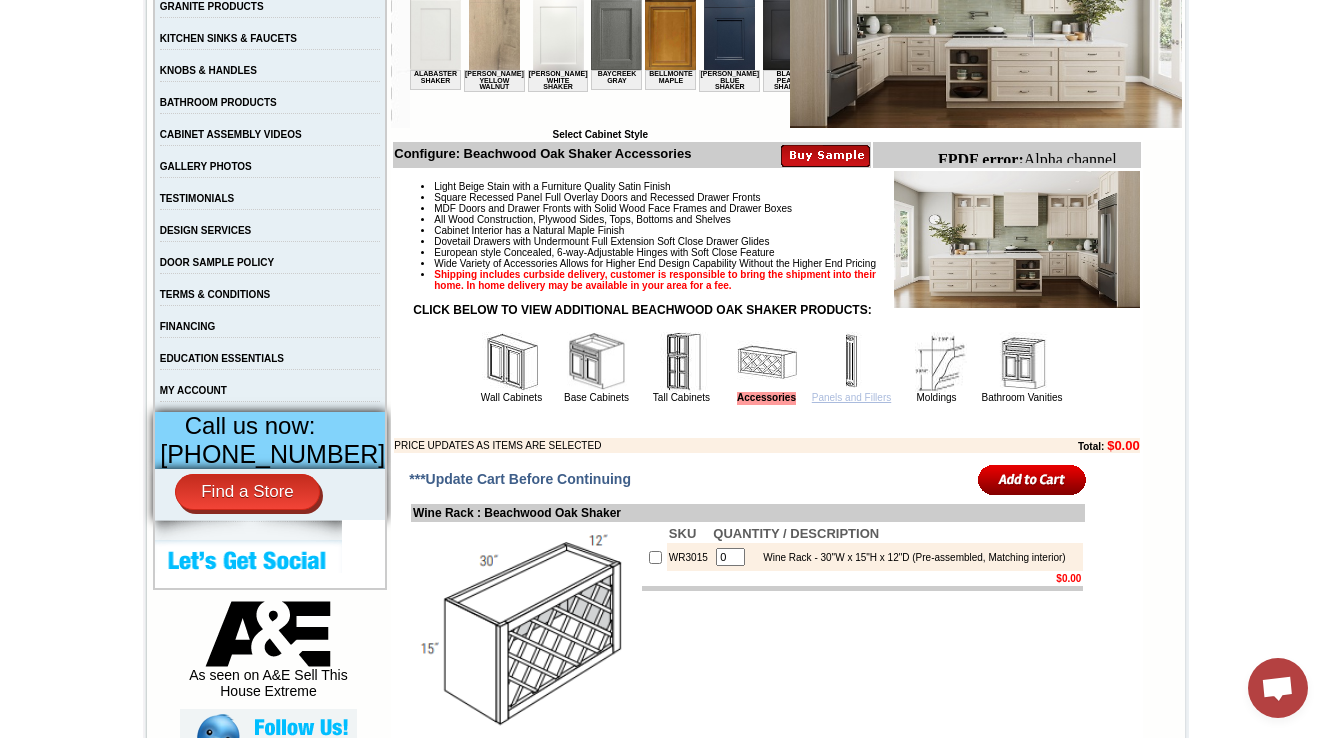 click on "Panels and Fillers" at bounding box center (851, 397) 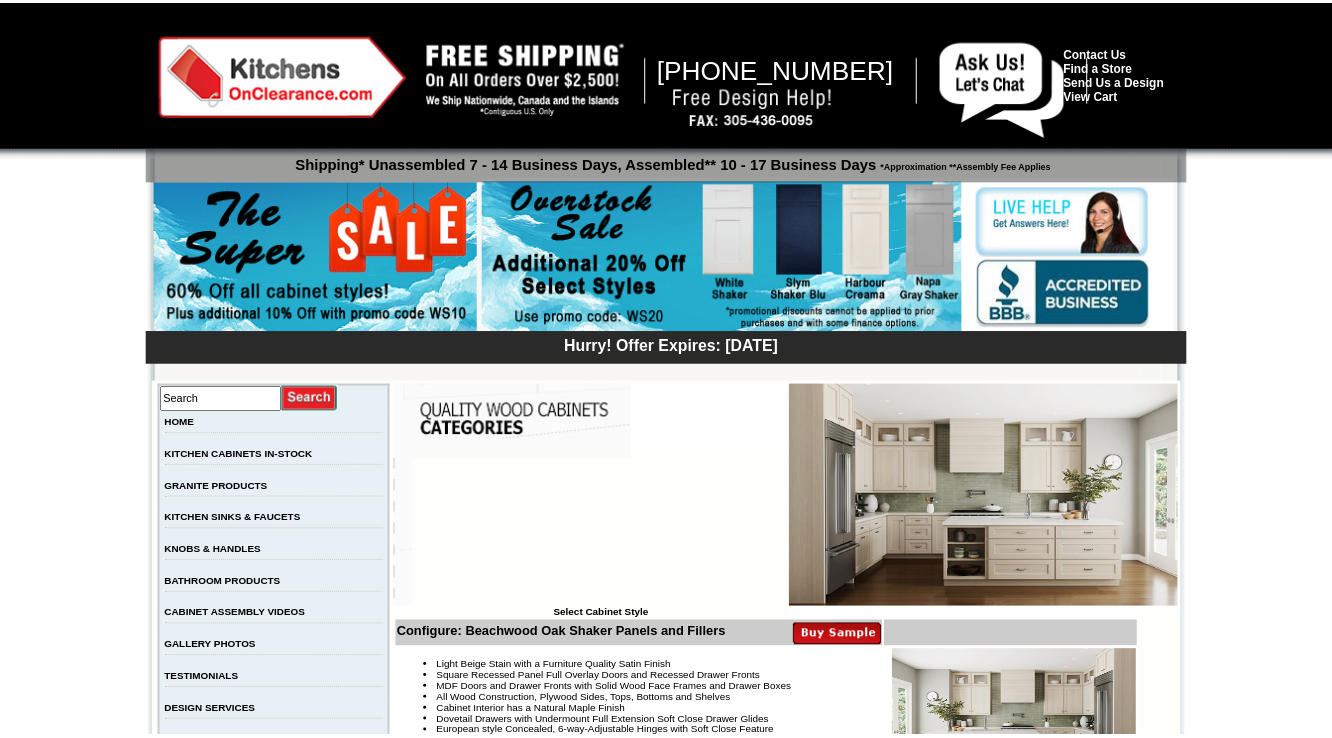 scroll, scrollTop: 0, scrollLeft: 0, axis: both 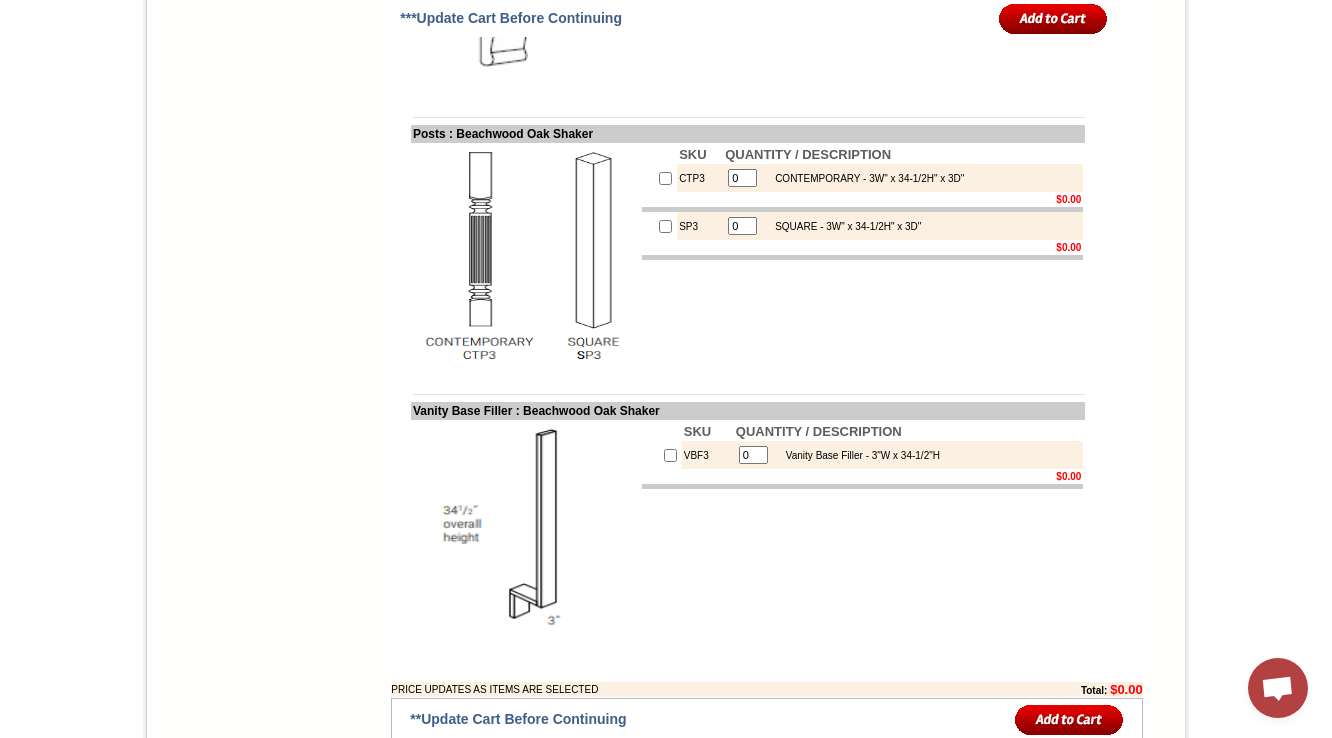 click at bounding box center [659, 178] 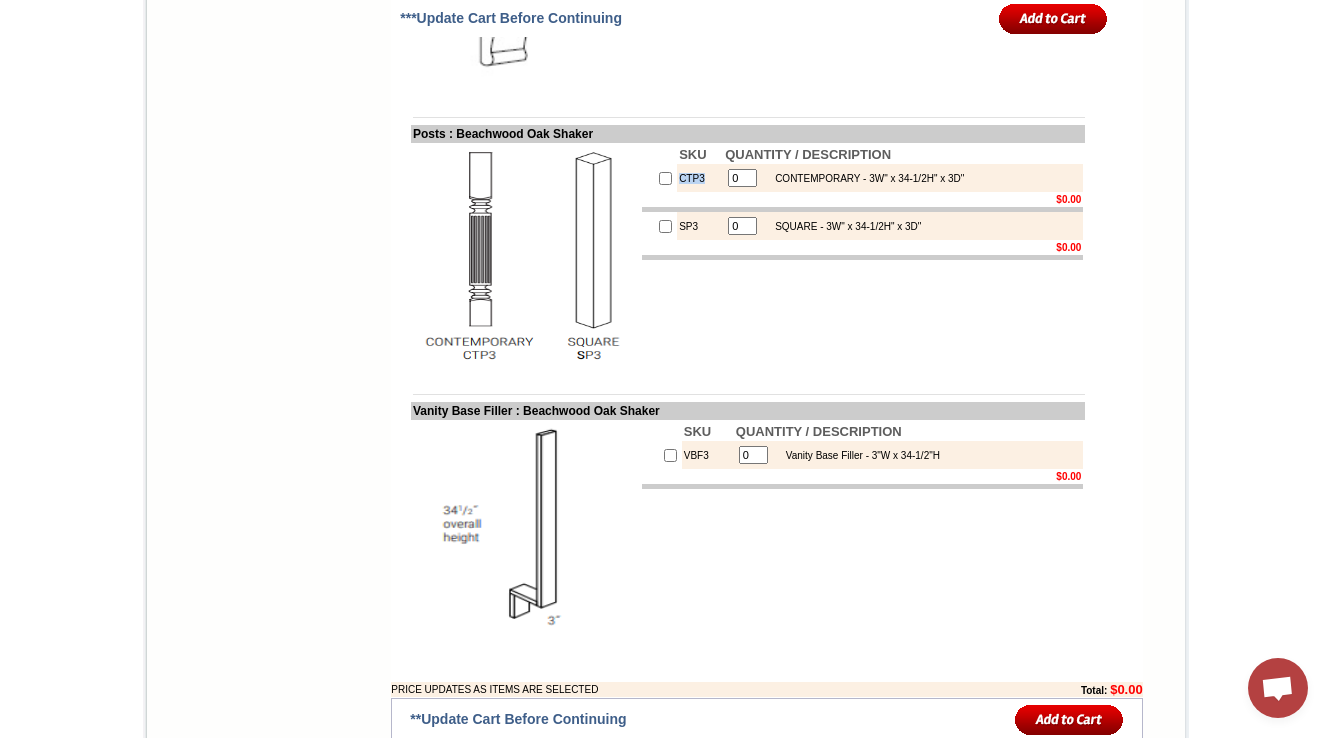 click on "CTP3" at bounding box center [700, 178] 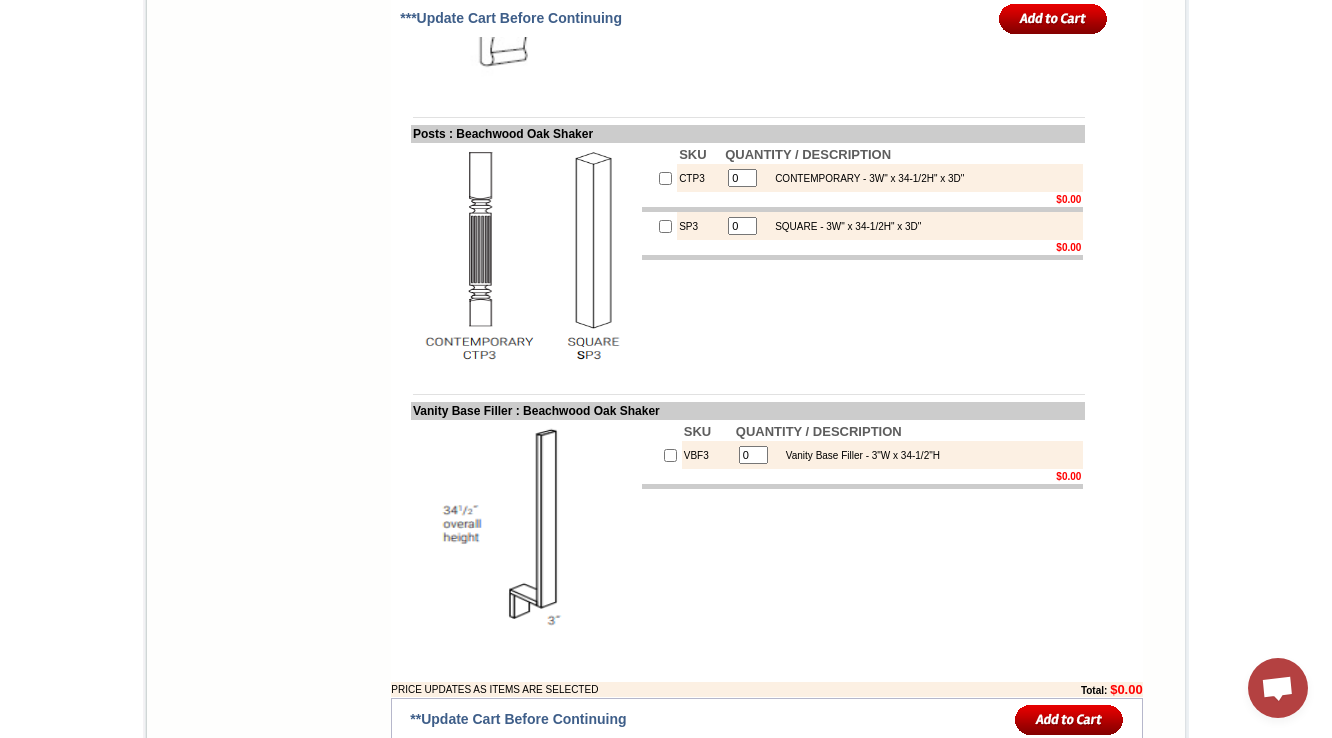 click on "Posts : Beachwood Oak Shaker" at bounding box center (748, 134) 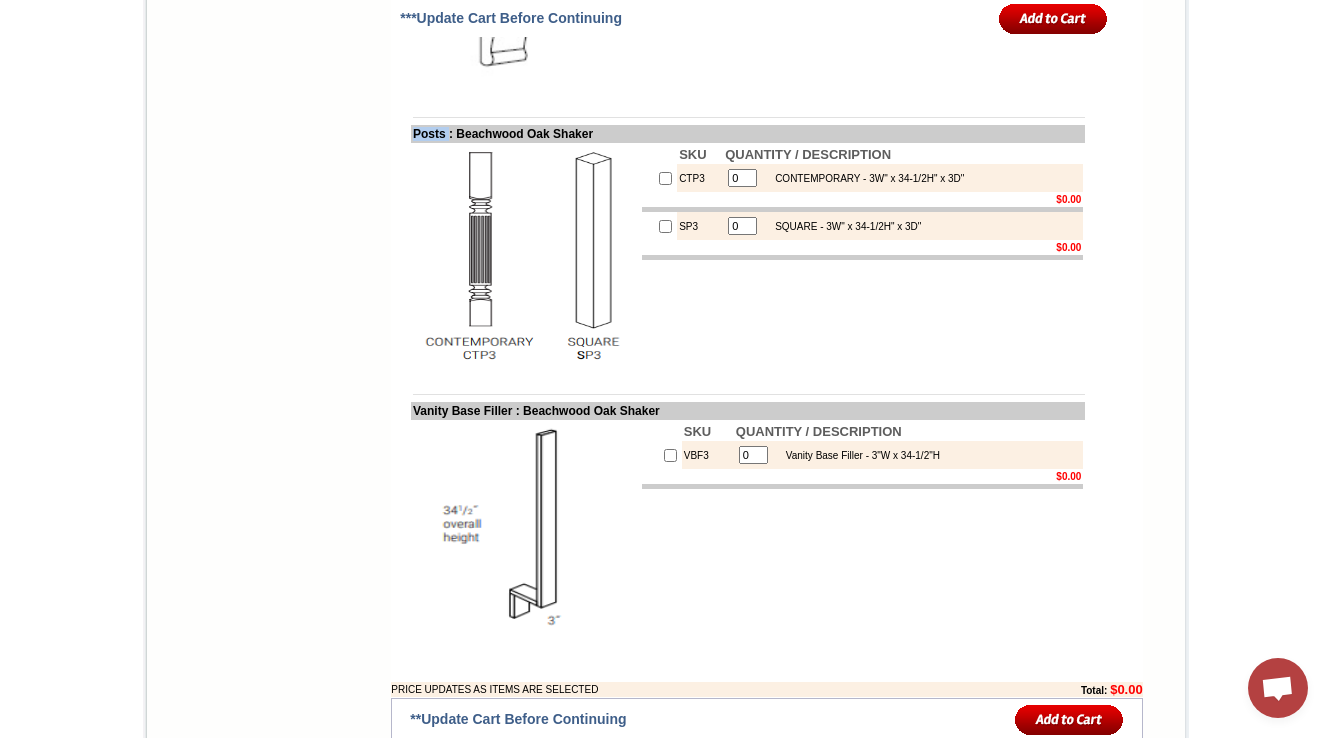 click on "Posts : Beachwood Oak Shaker" at bounding box center (748, 134) 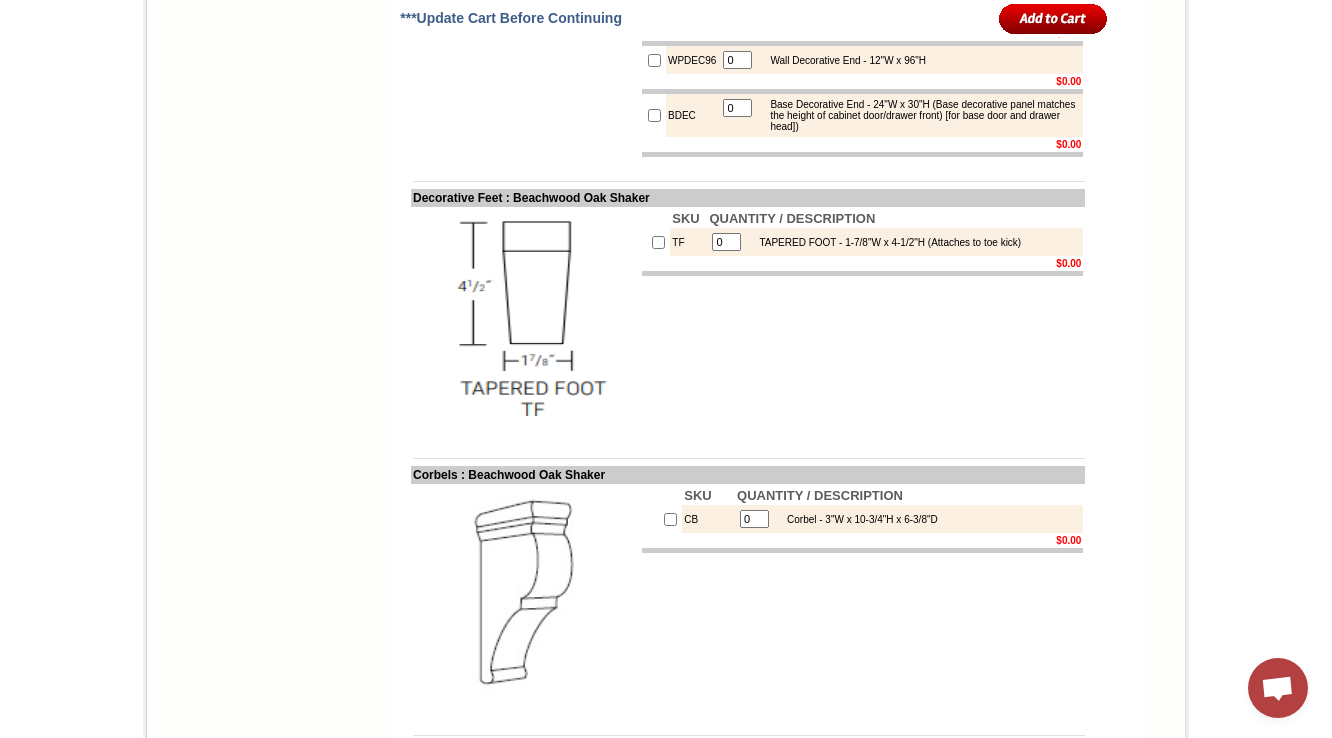 scroll, scrollTop: 3327, scrollLeft: 0, axis: vertical 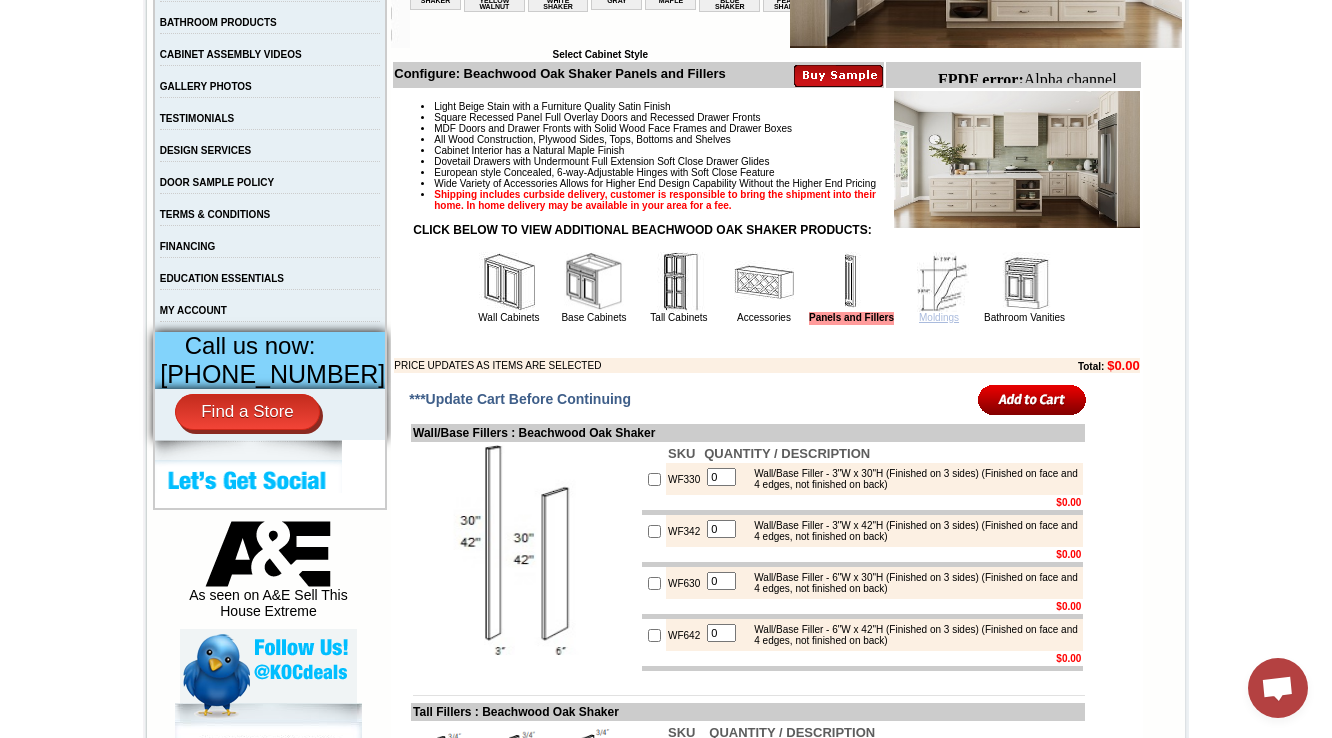 click on "Moldings" at bounding box center (939, 317) 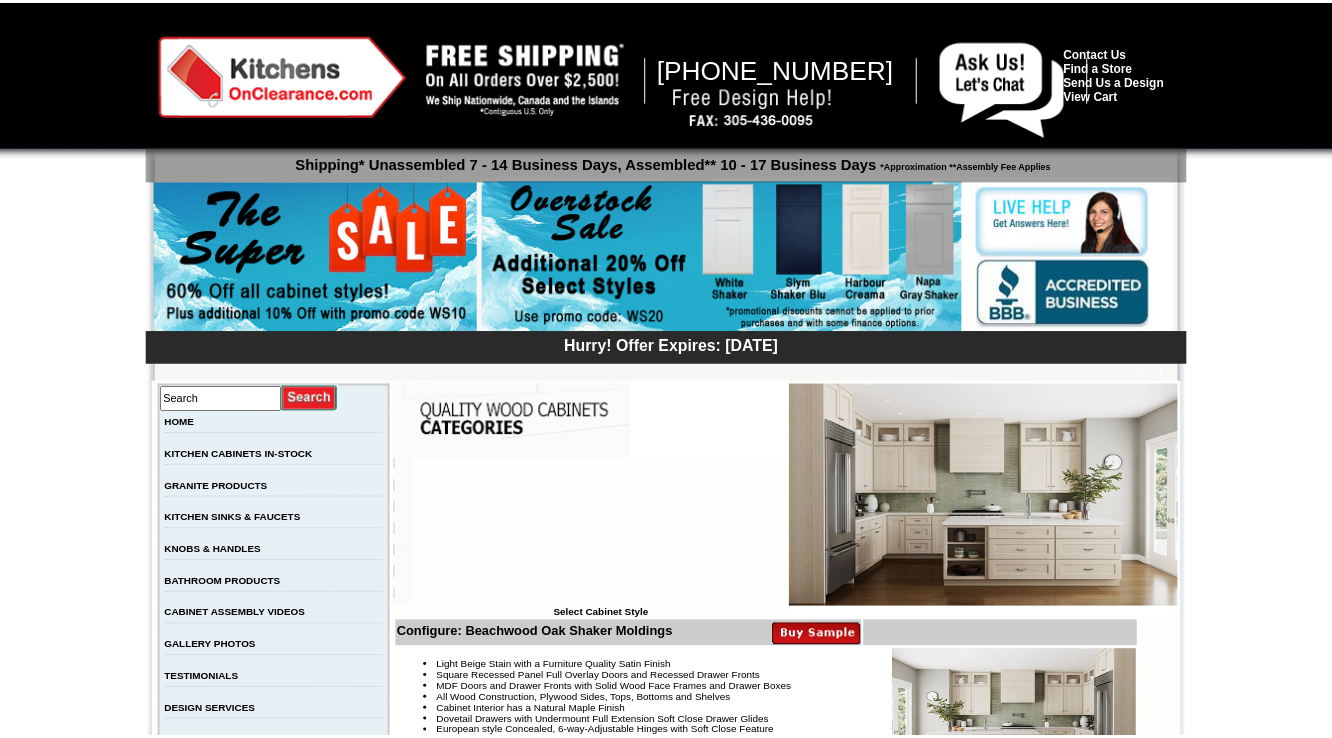 scroll, scrollTop: 0, scrollLeft: 0, axis: both 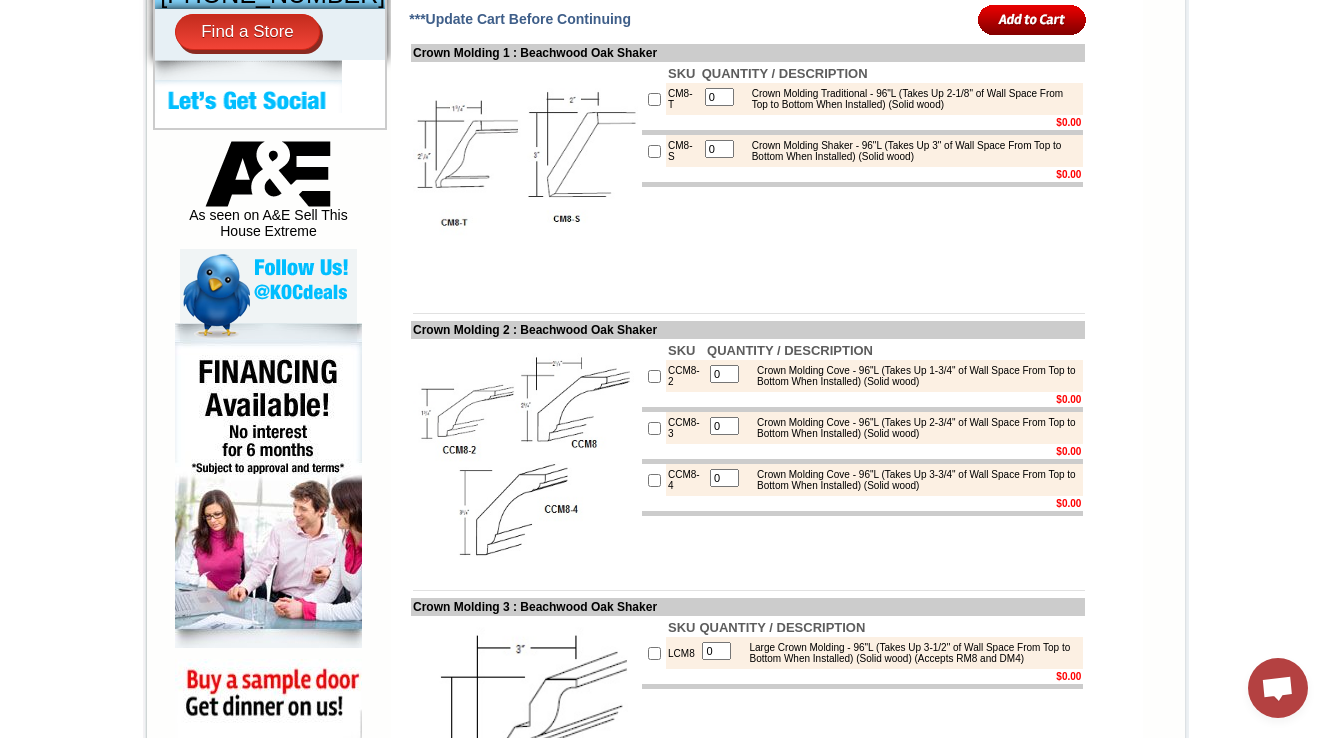 click on "CM8-T" at bounding box center [683, 99] 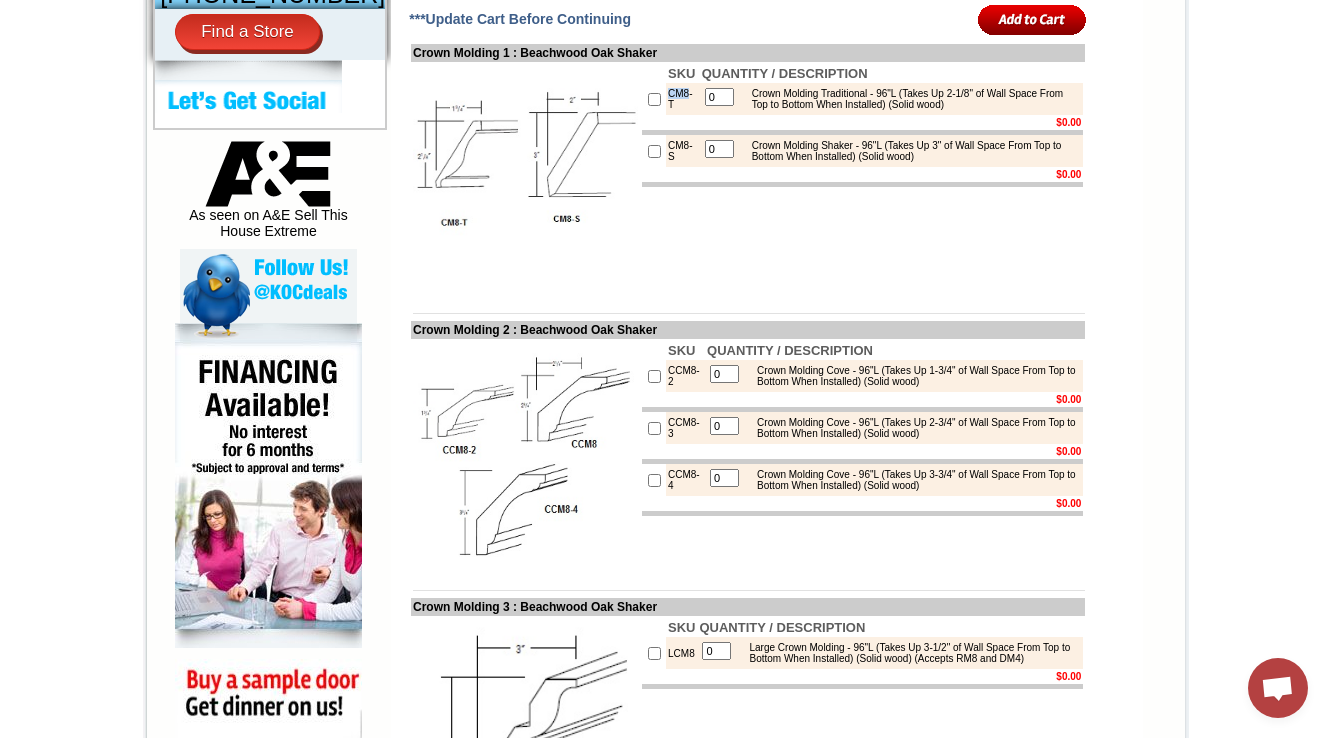 click on "CM8-T" at bounding box center [683, 99] 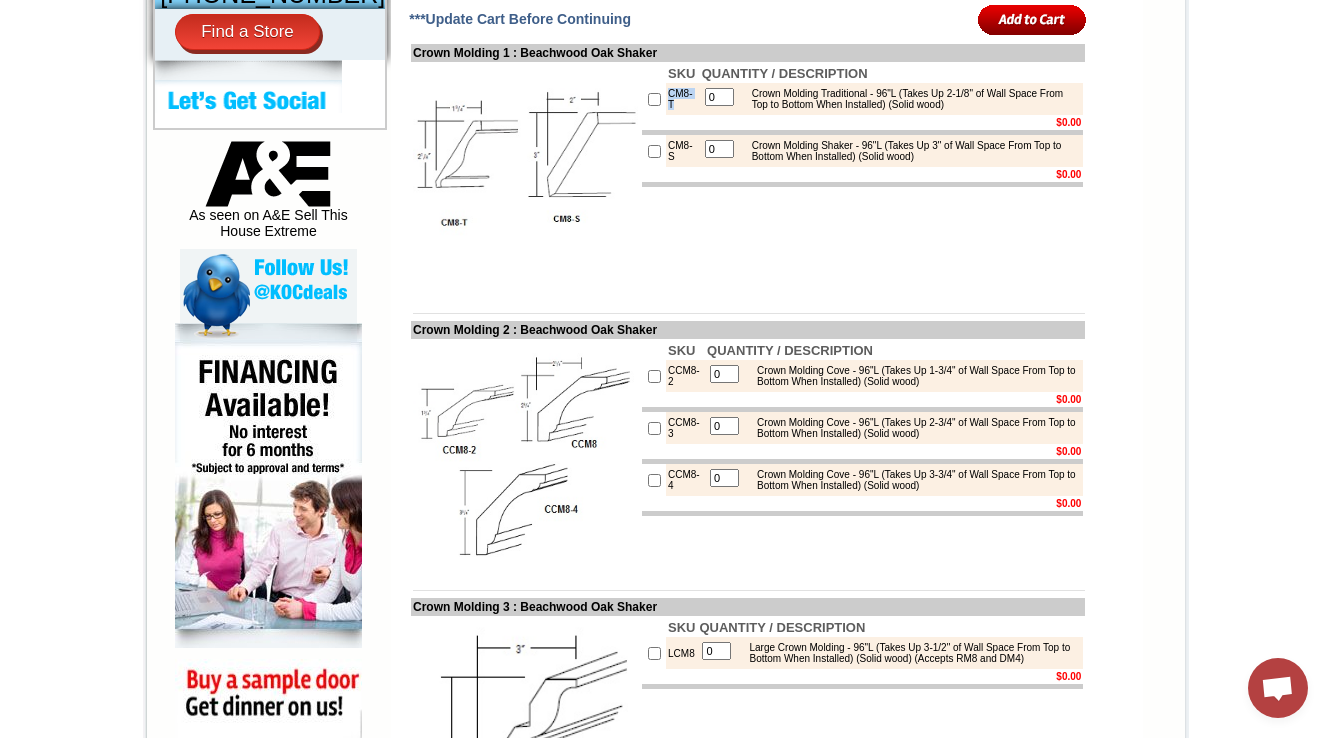 drag, startPoint x: 653, startPoint y: 142, endPoint x: 643, endPoint y: 128, distance: 17.20465 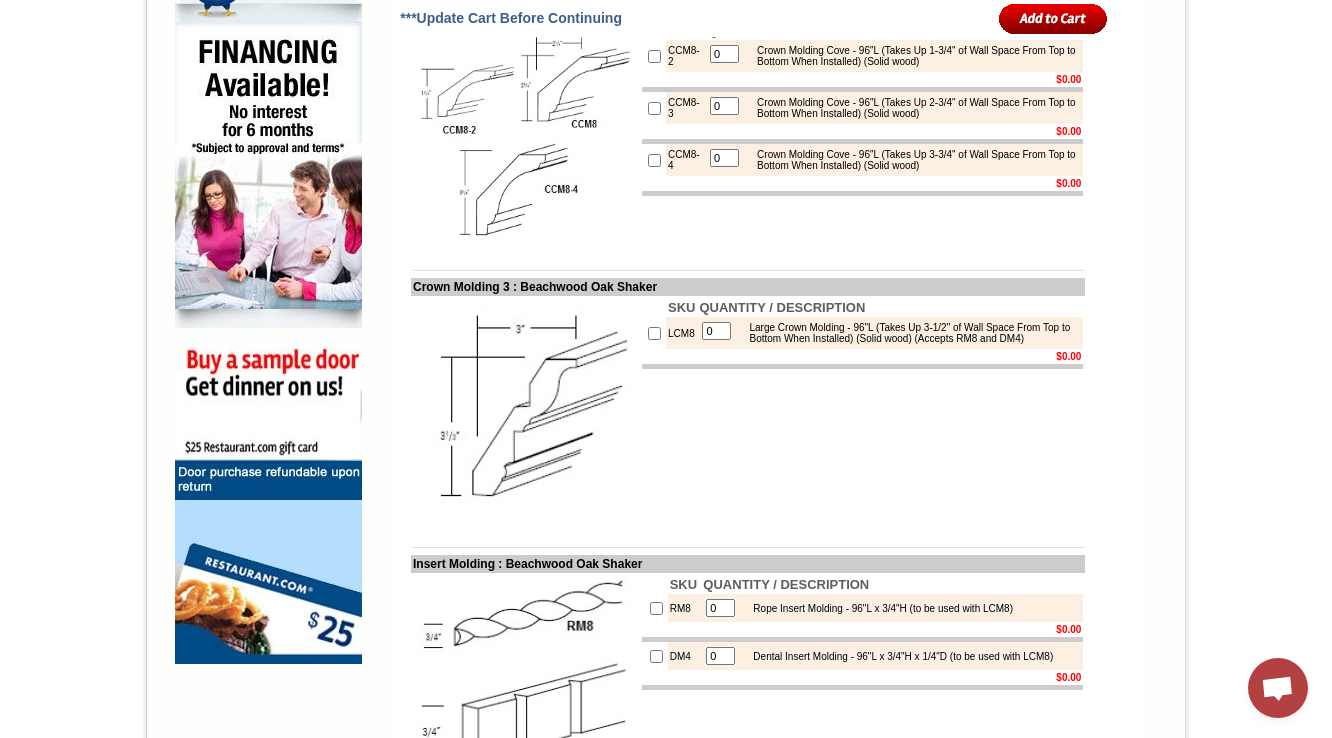 scroll, scrollTop: 1660, scrollLeft: 0, axis: vertical 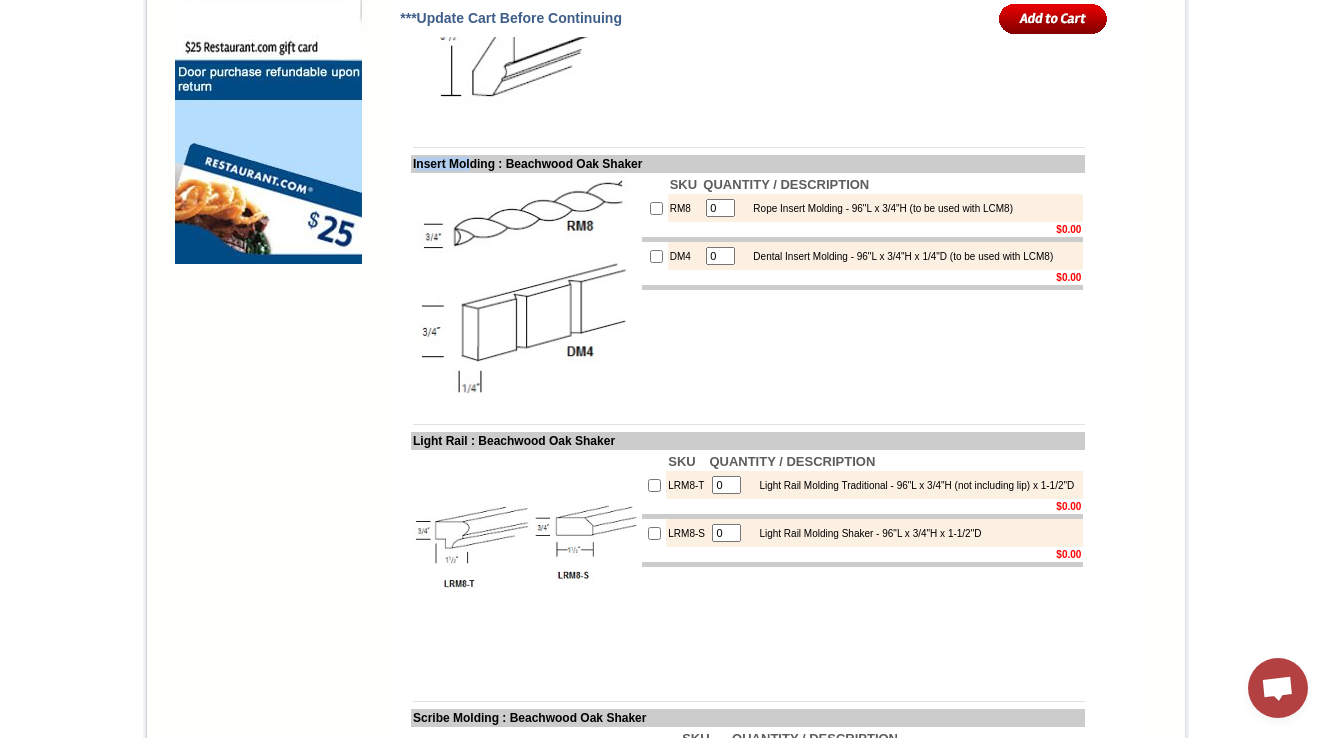 drag, startPoint x: 401, startPoint y: 203, endPoint x: 462, endPoint y: 212, distance: 61.66036 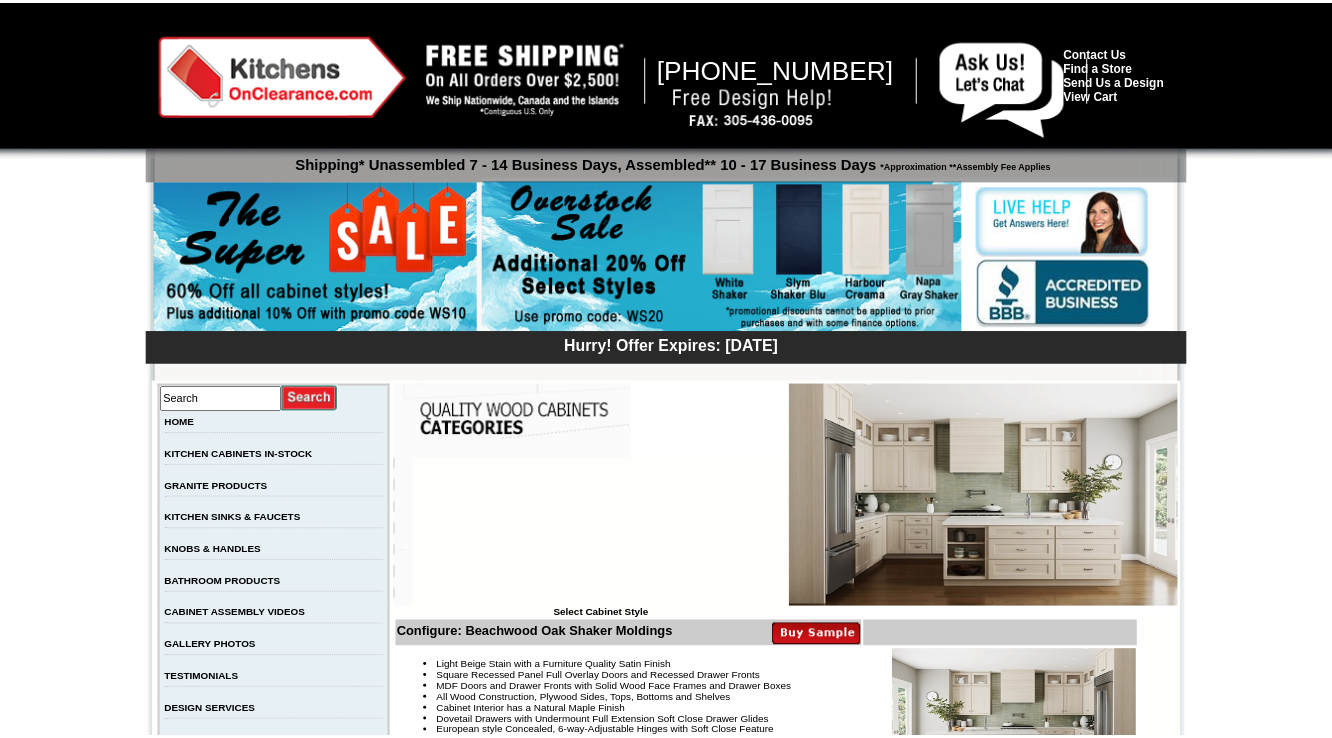 scroll, scrollTop: 1660, scrollLeft: 0, axis: vertical 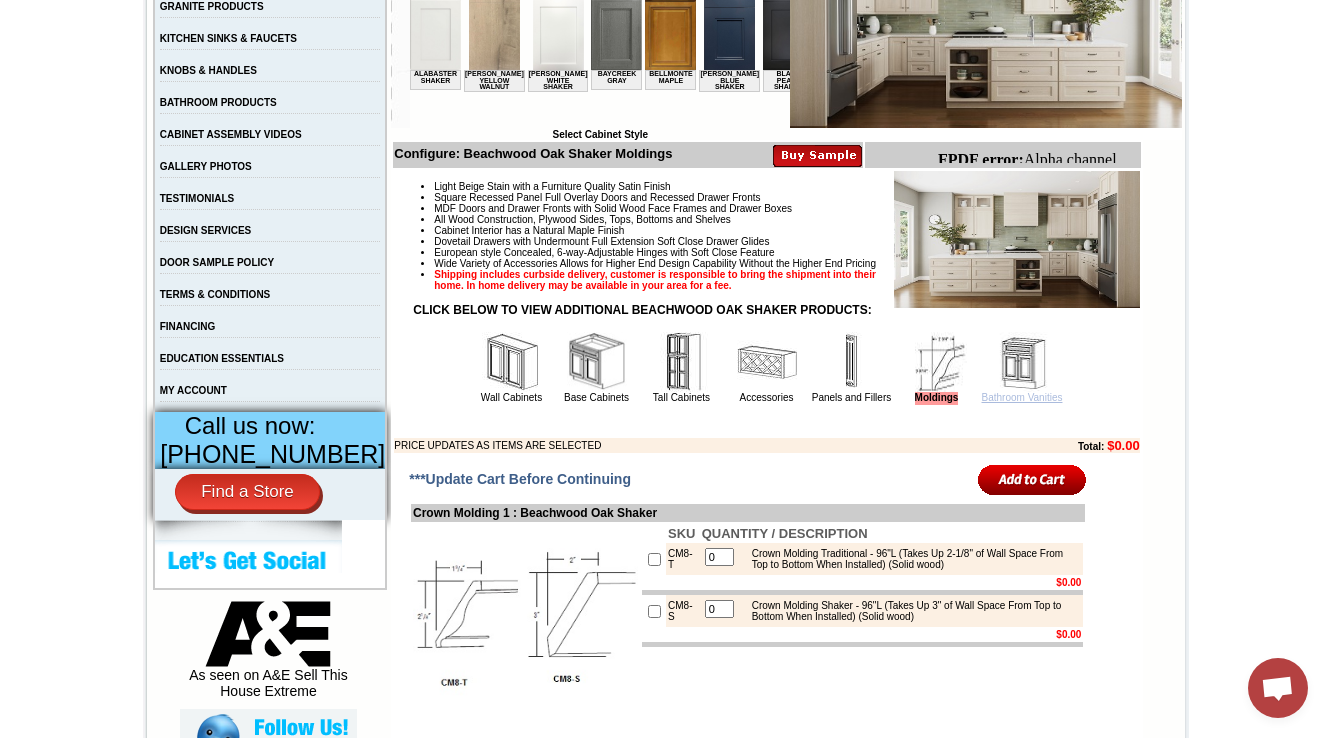 click on "Bathroom Vanities" at bounding box center [1022, 397] 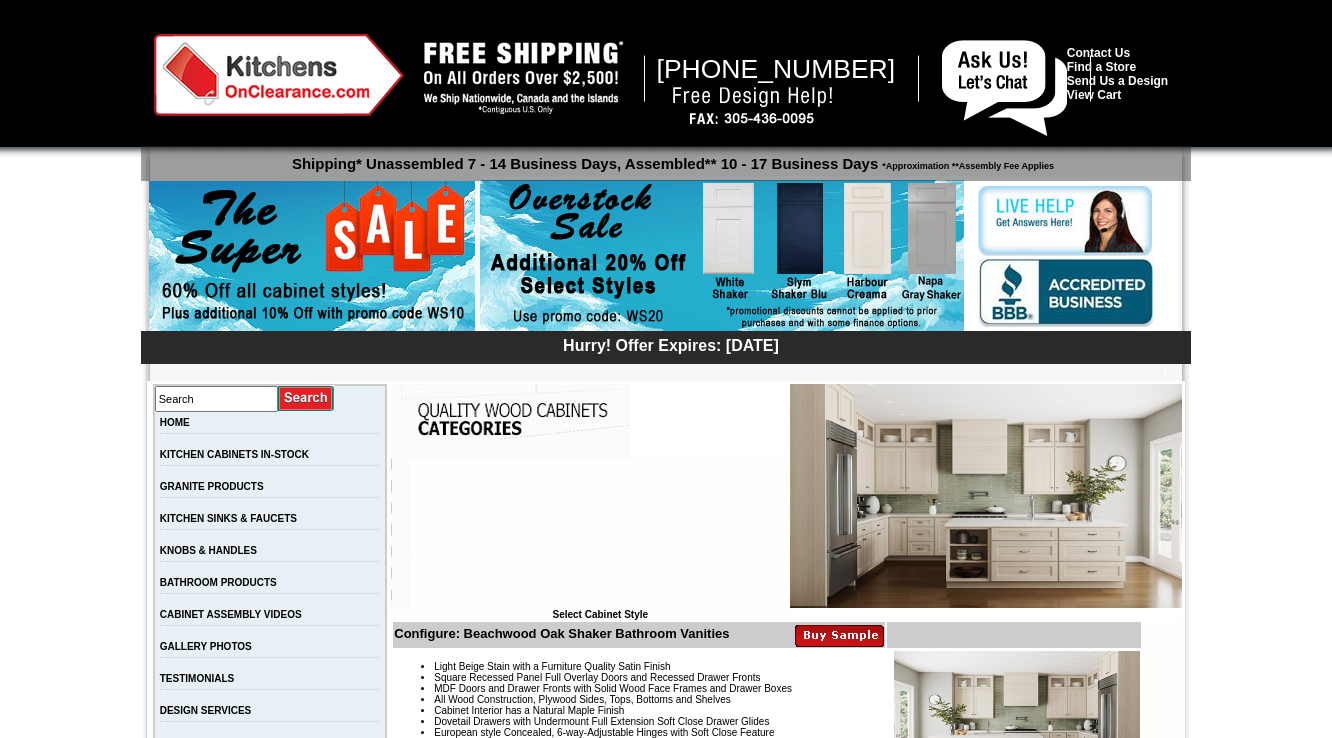 scroll, scrollTop: 560, scrollLeft: 0, axis: vertical 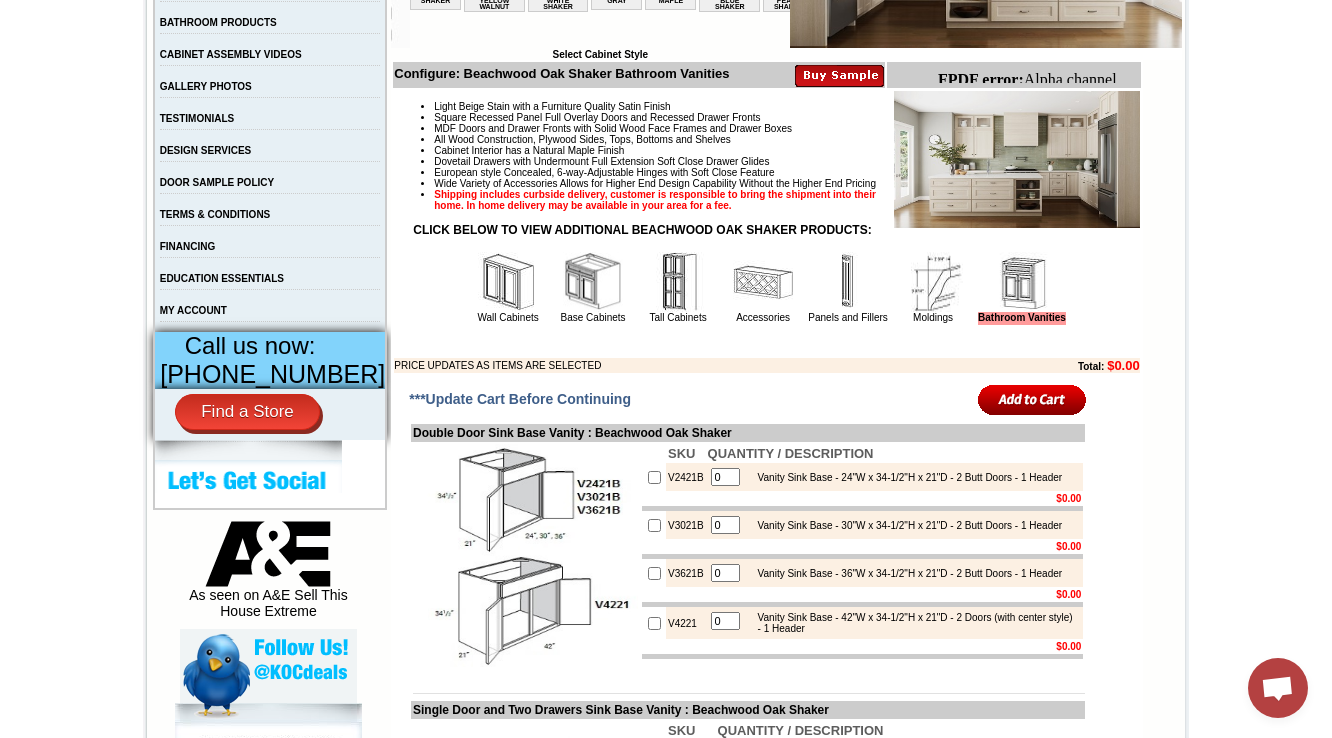 click at bounding box center (933, 282) 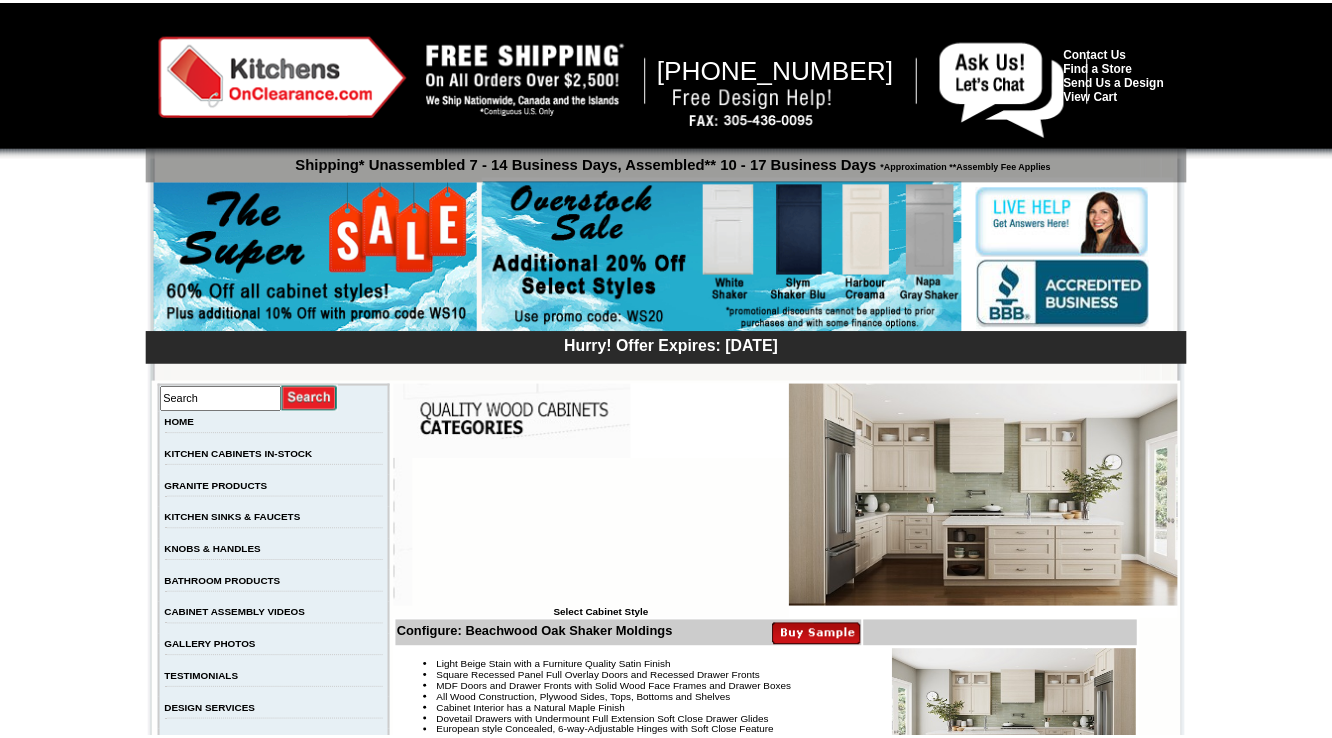 scroll, scrollTop: 0, scrollLeft: 0, axis: both 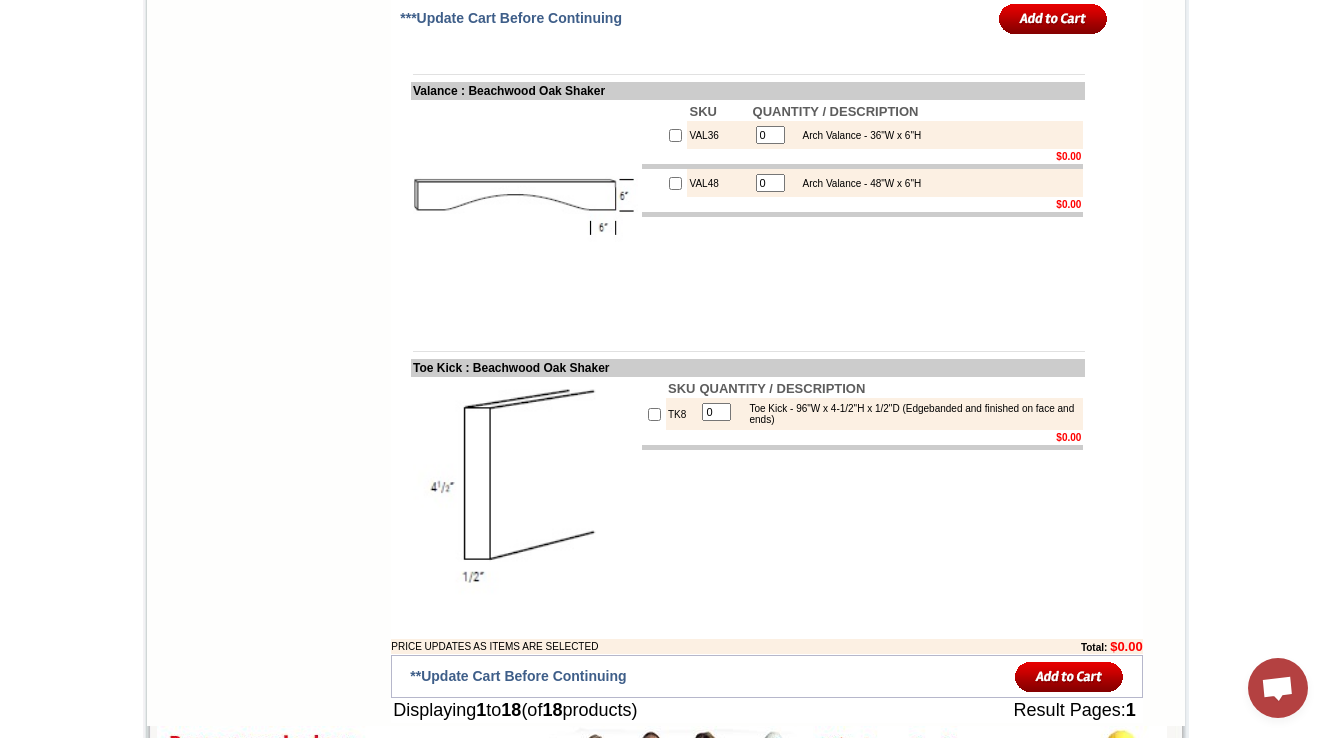 drag, startPoint x: 1325, startPoint y: 586, endPoint x: 1319, endPoint y: 37, distance: 549.0328 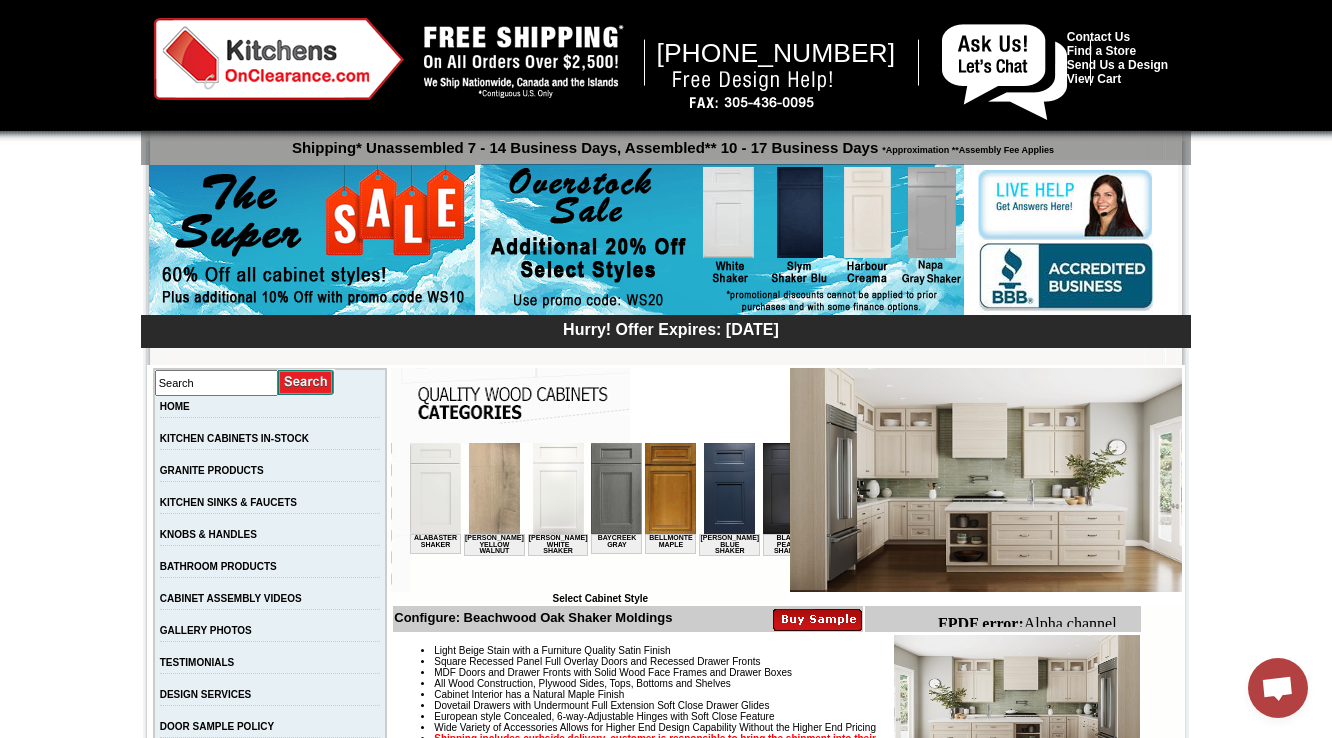 scroll, scrollTop: 480, scrollLeft: 0, axis: vertical 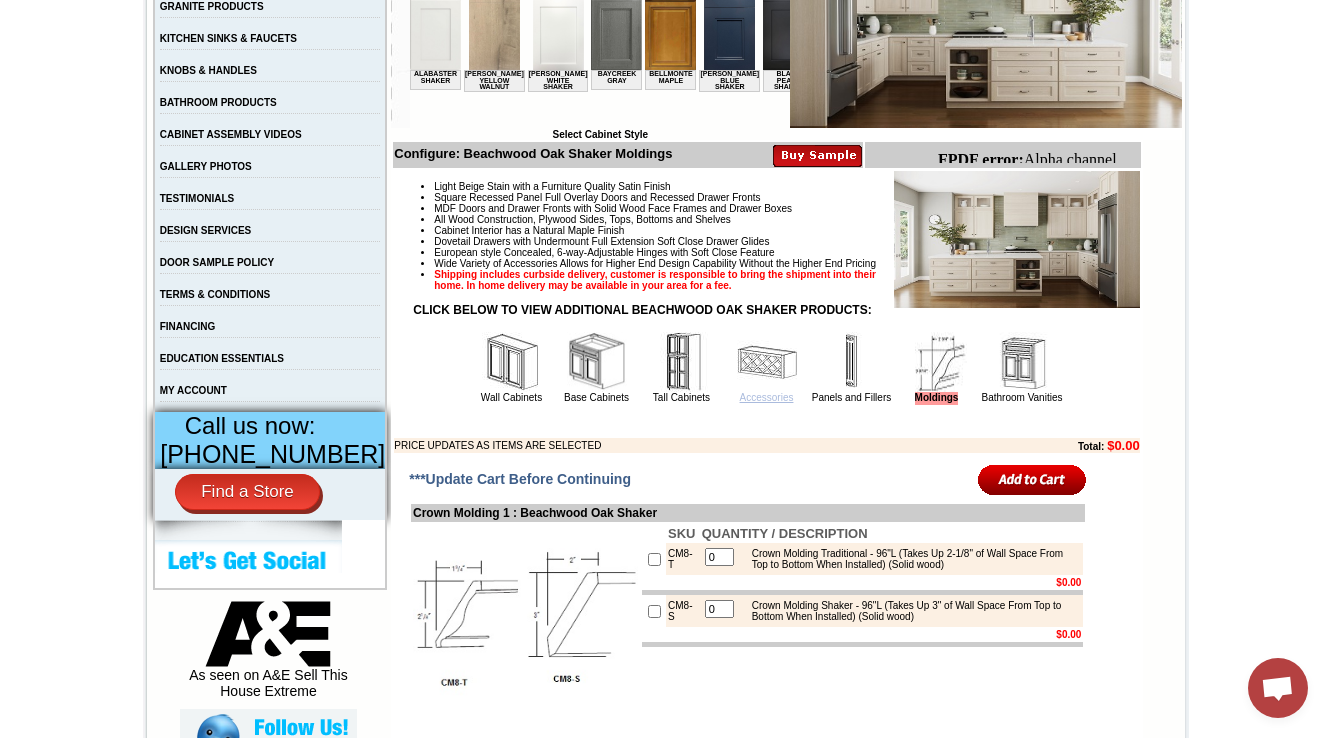 click on "Accessories" at bounding box center (767, 397) 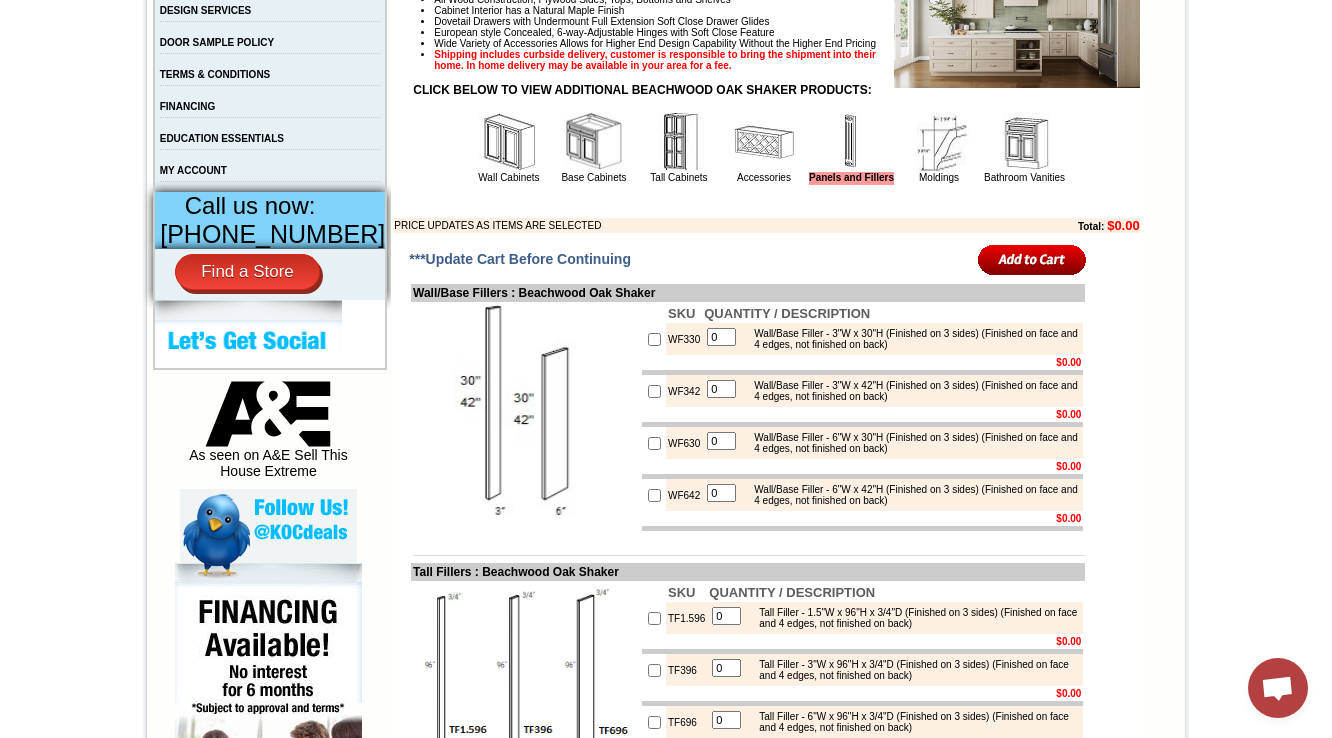 scroll, scrollTop: 700, scrollLeft: 0, axis: vertical 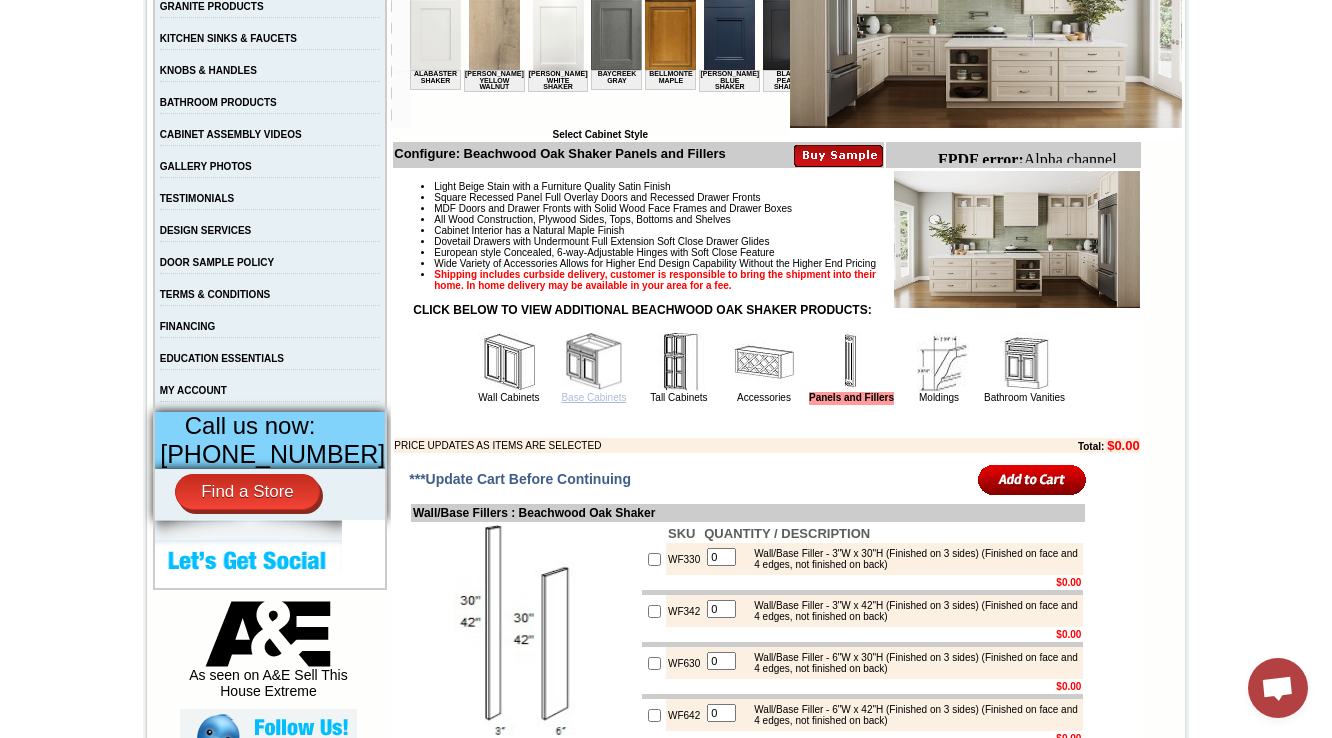 click on "Base Cabinets" at bounding box center [593, 397] 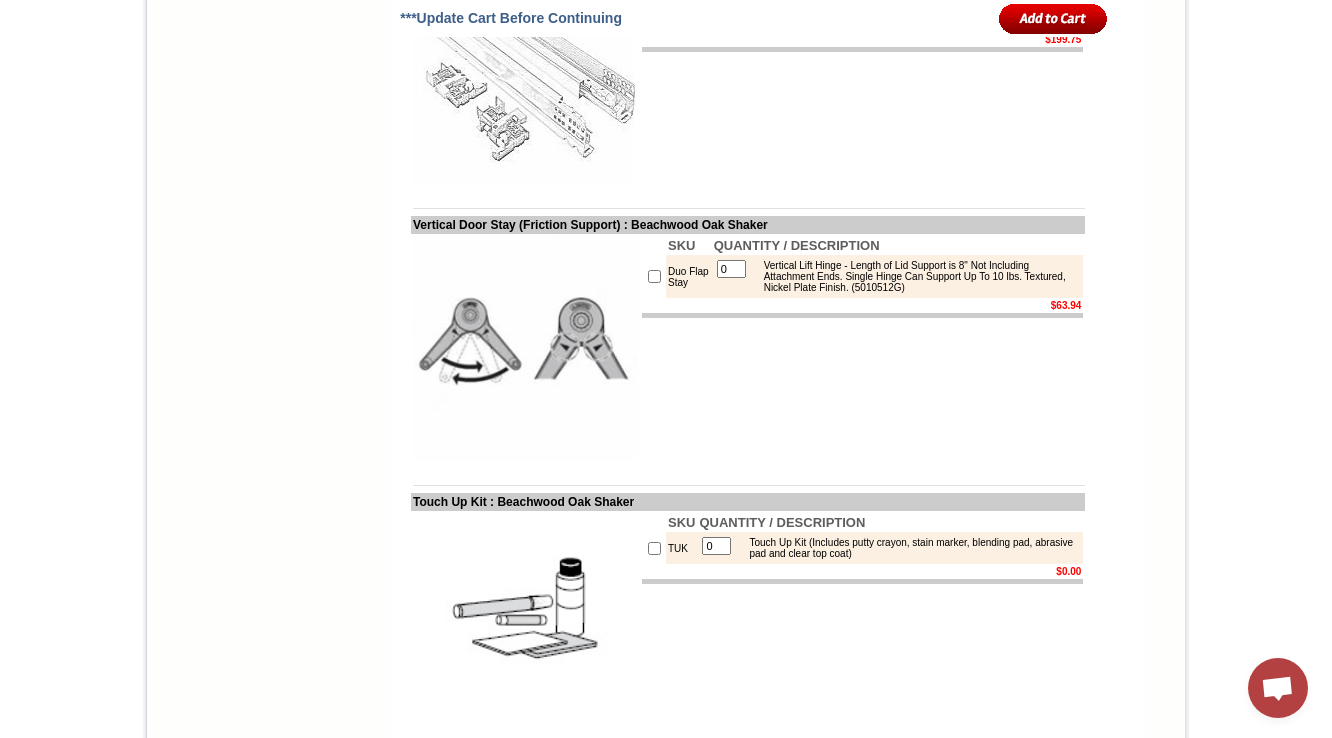 scroll, scrollTop: 13645, scrollLeft: 0, axis: vertical 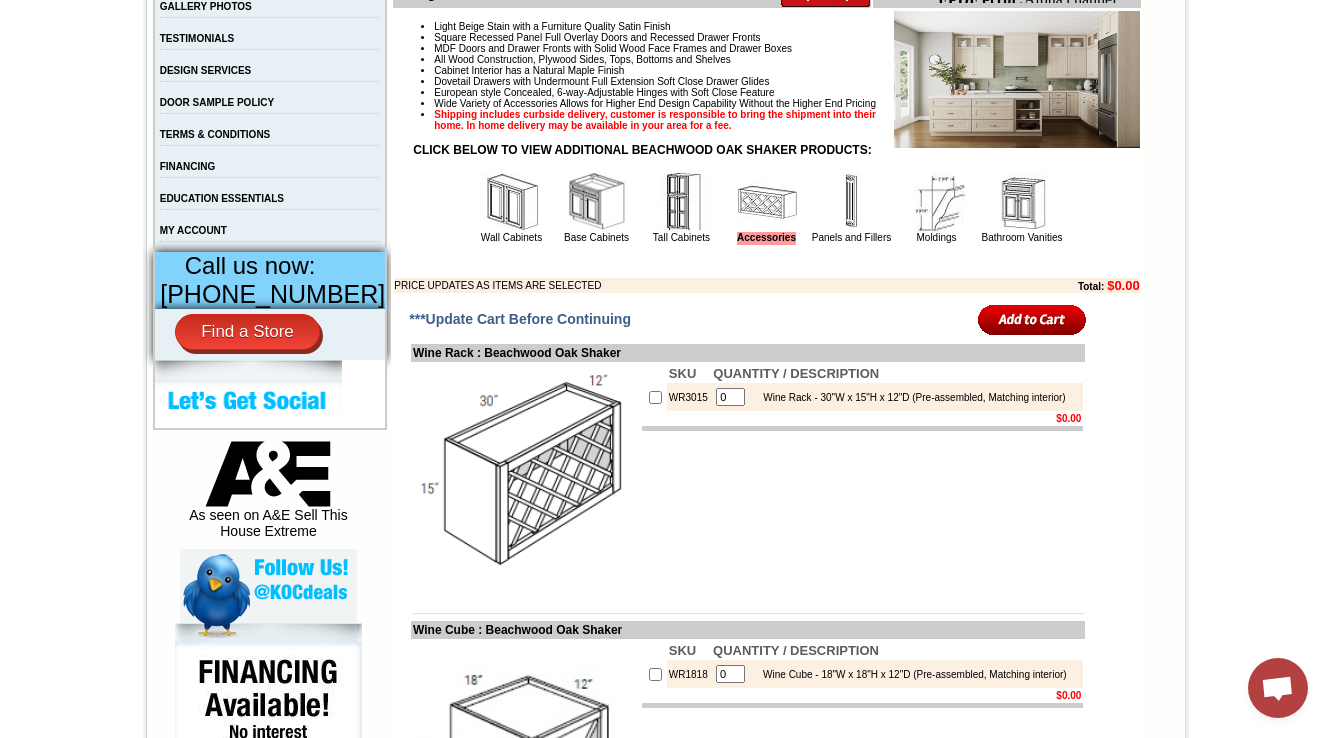 click at bounding box center [682, 202] 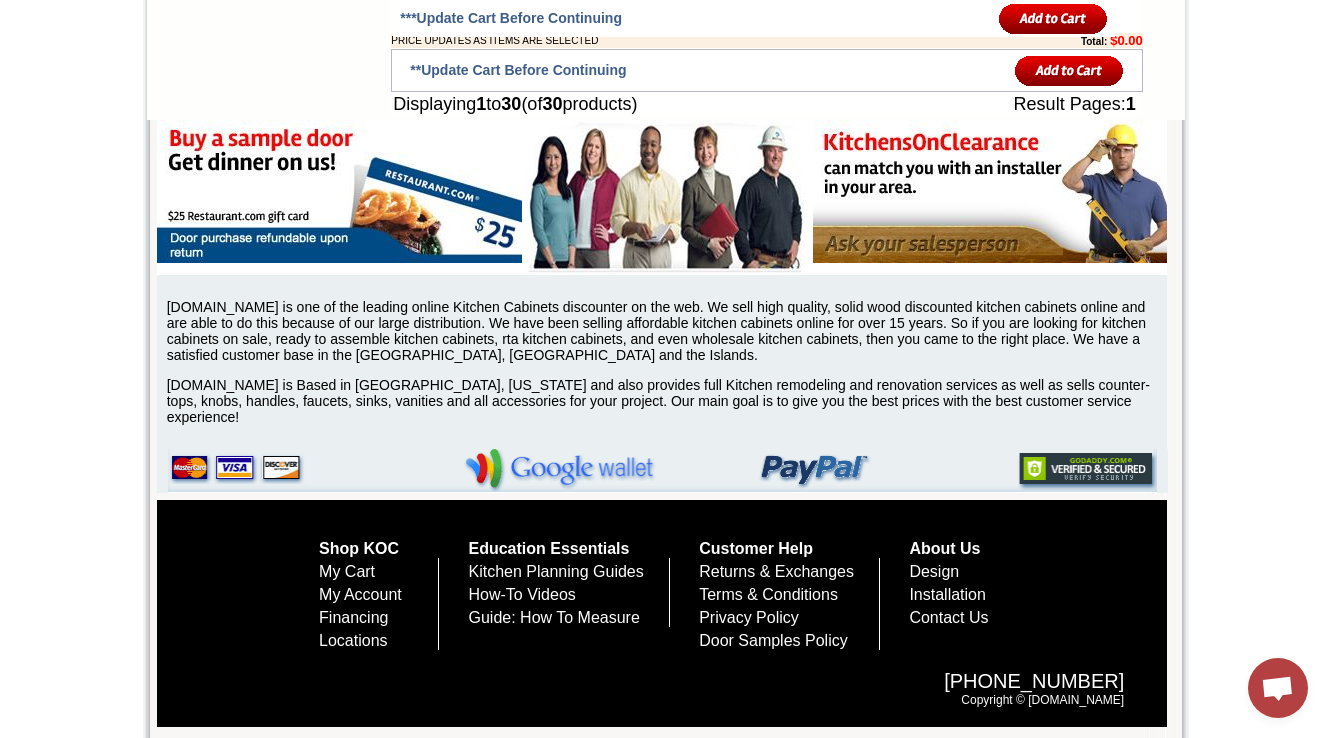 scroll, scrollTop: 3615, scrollLeft: 0, axis: vertical 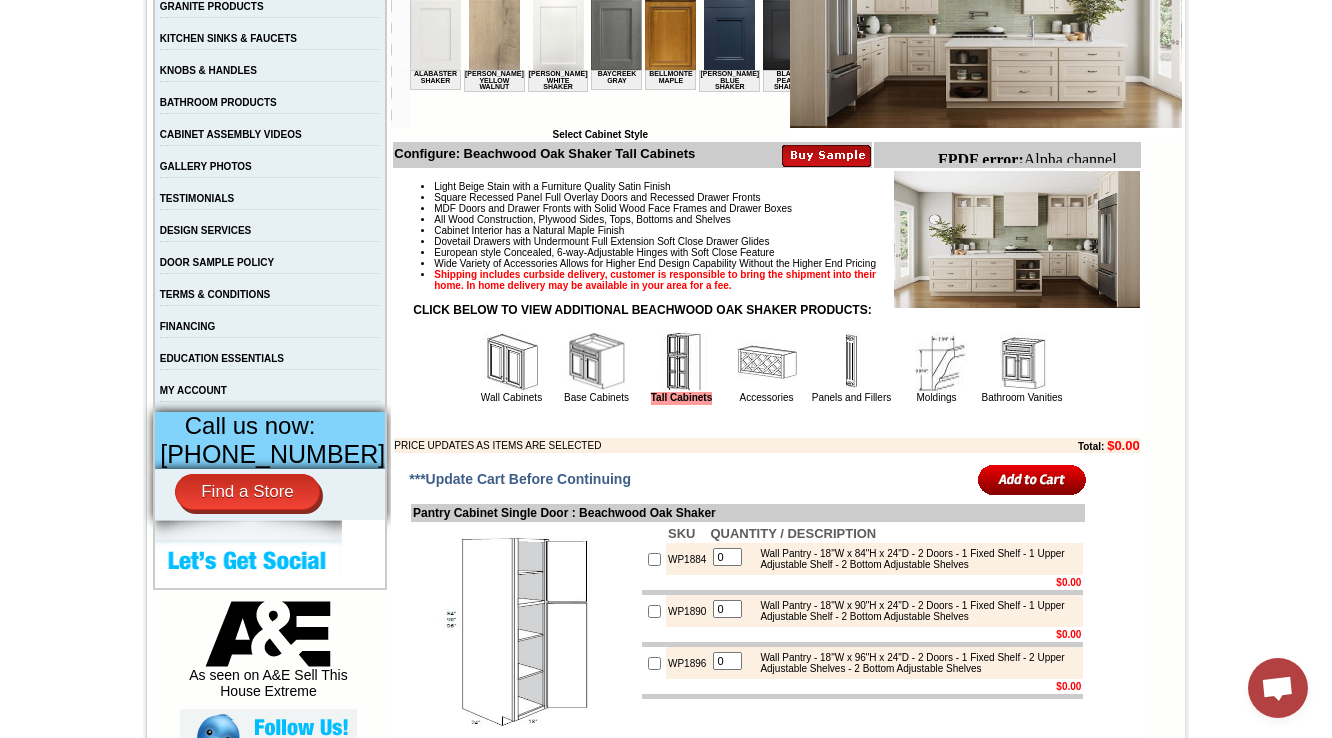 click at bounding box center [512, 362] 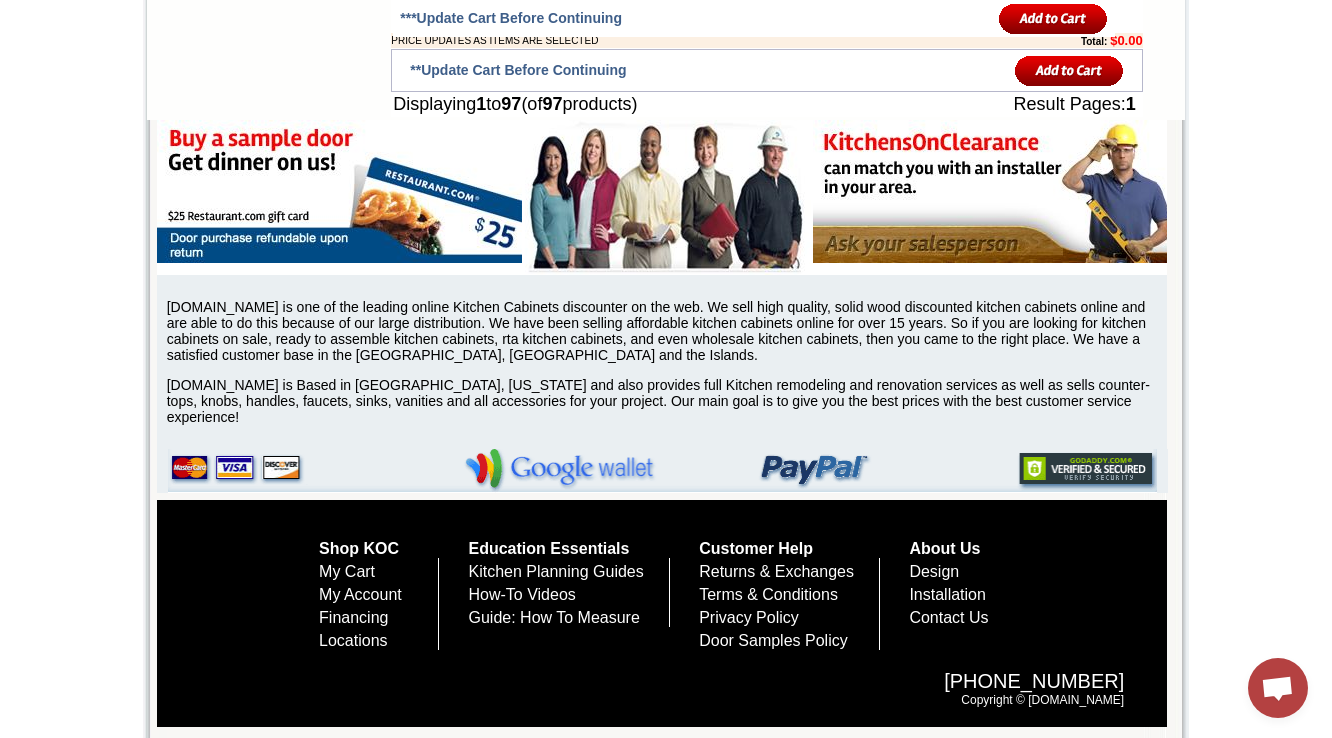 scroll, scrollTop: 0, scrollLeft: 0, axis: both 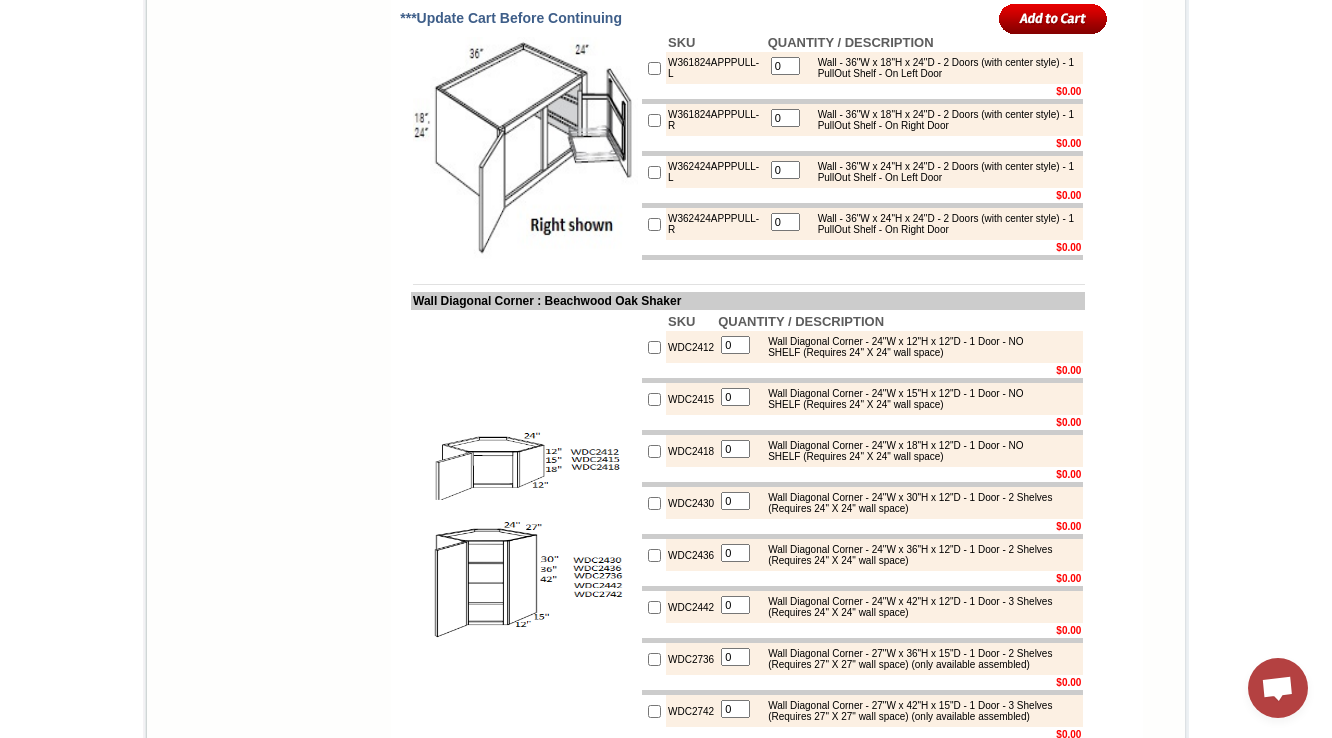 click on "Wall - 36"W x 24"H x 24"D - 2 Doors (with center style) - 1 PullOut Shelf - On Right Door" at bounding box center [943, 224] 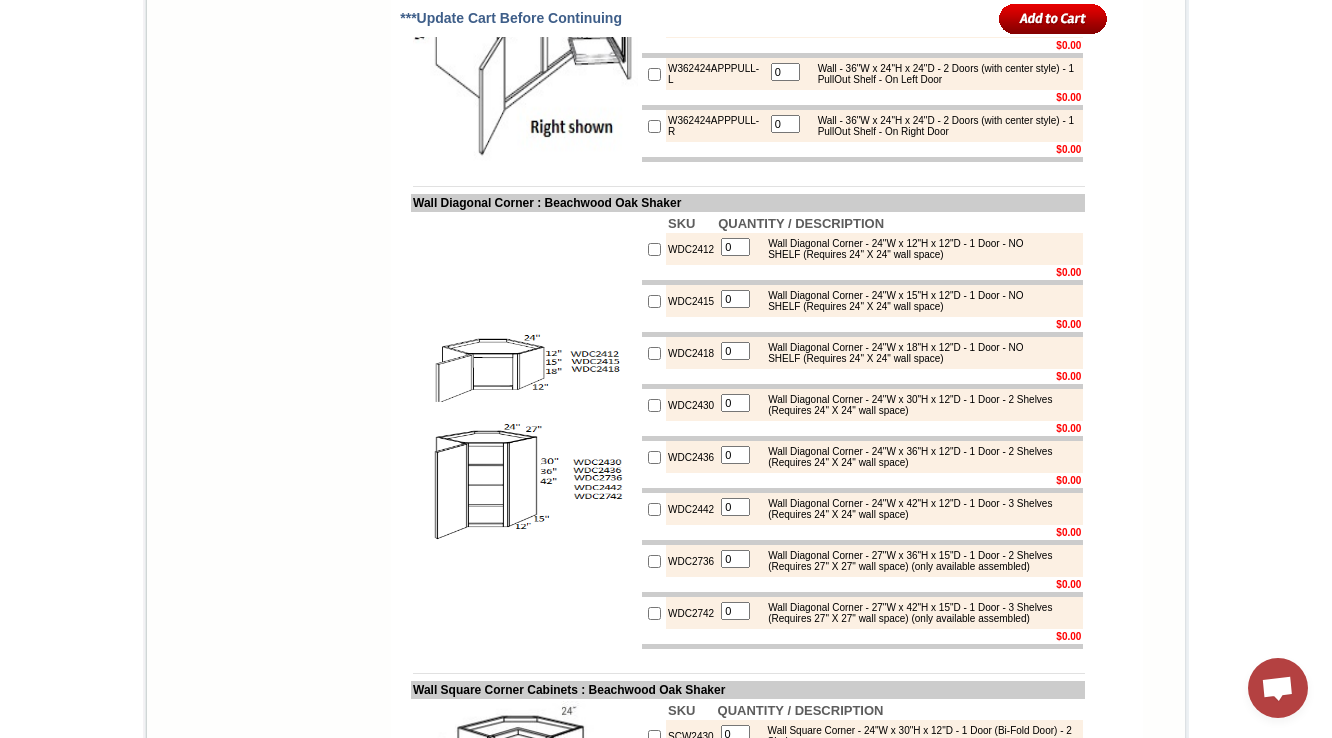 scroll, scrollTop: 5302, scrollLeft: 0, axis: vertical 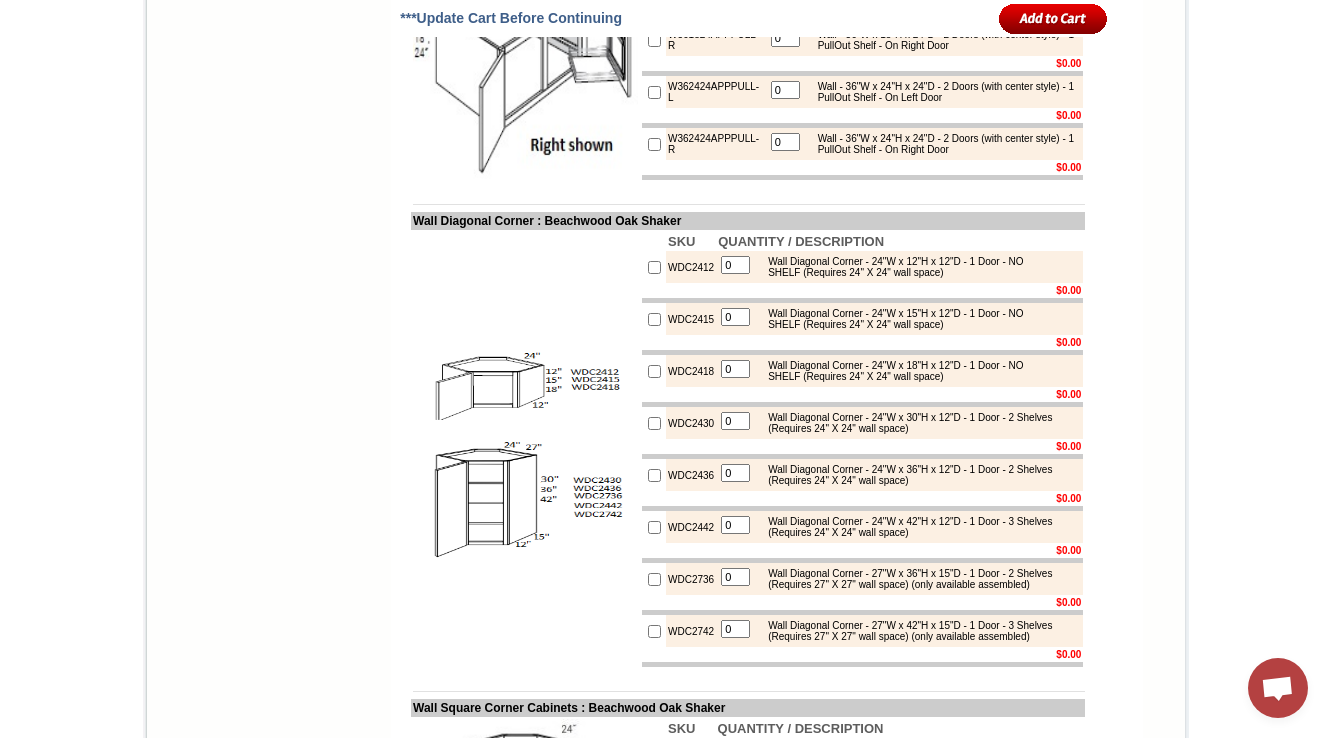 click on "Wall - 36"W x 24"H x 24"D - 2 Doors (with center style) - 1 PullOut Shelf - On Right Door" at bounding box center (943, 144) 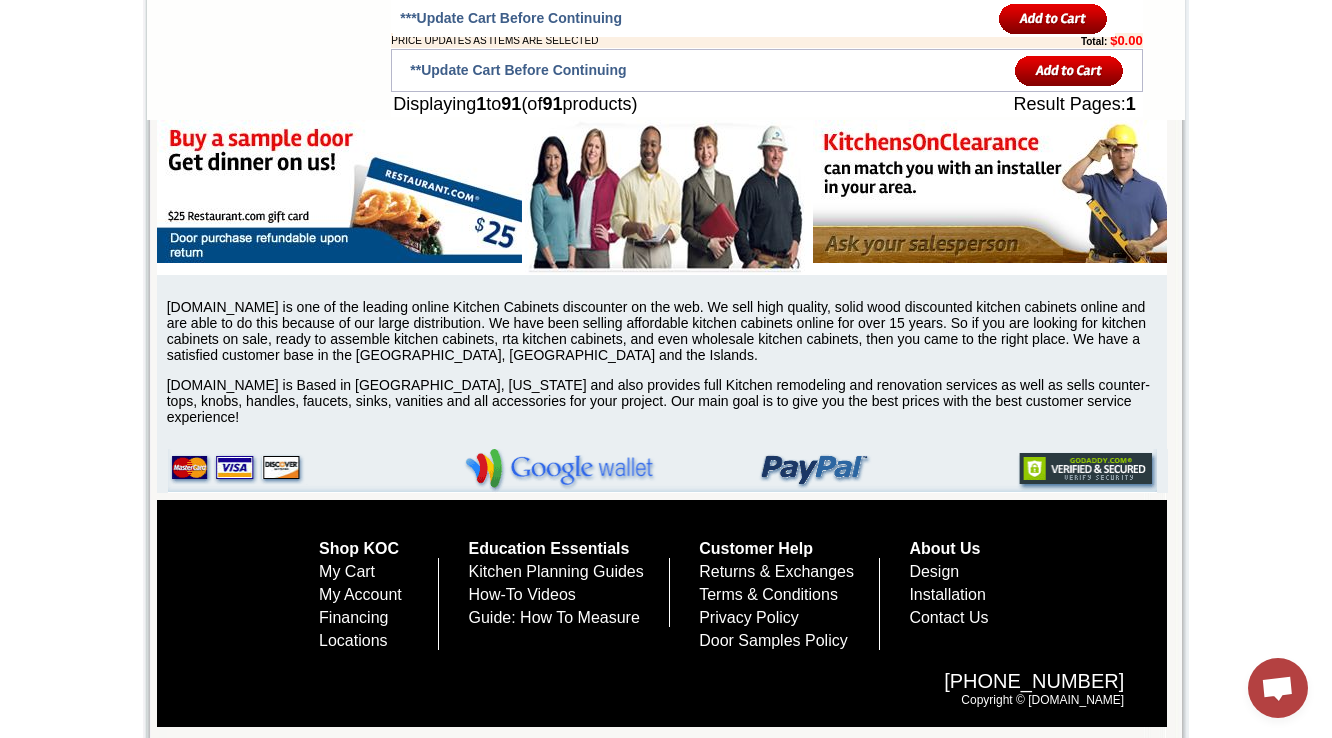 scroll, scrollTop: 6677, scrollLeft: 0, axis: vertical 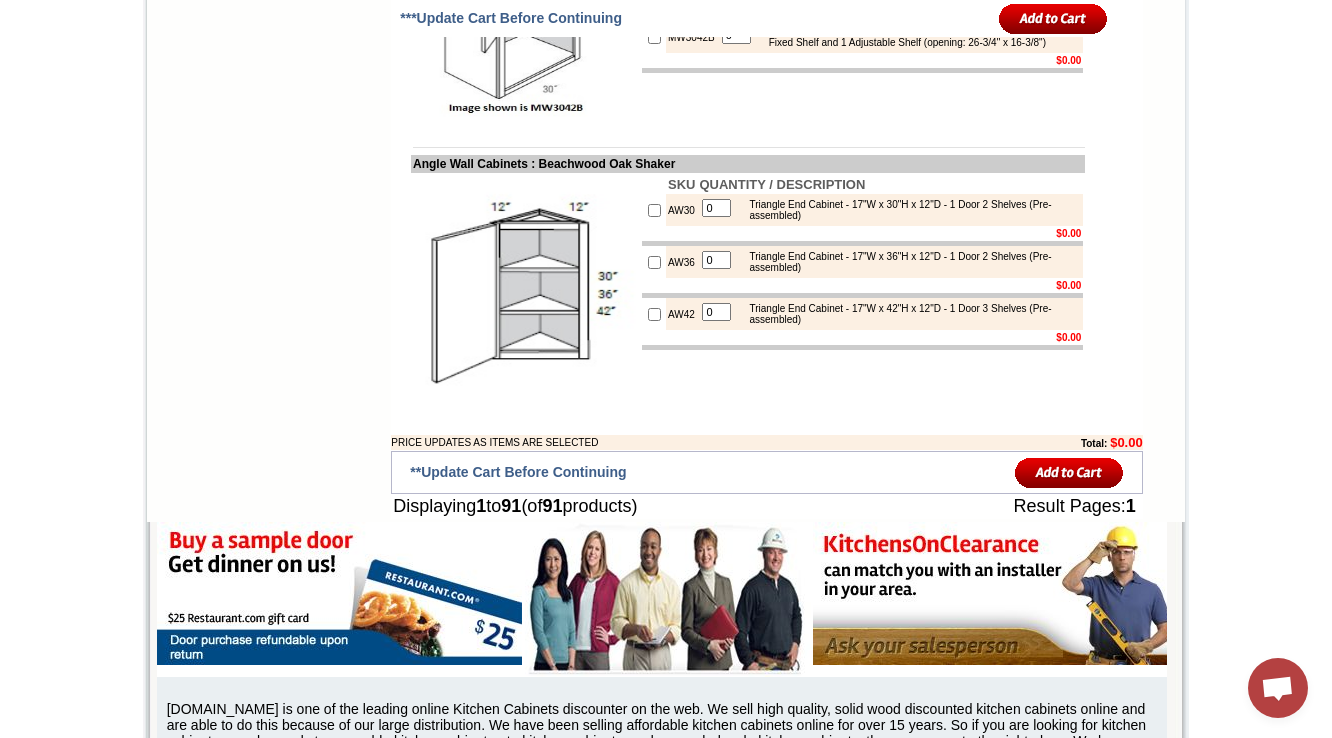 drag, startPoint x: 398, startPoint y: 188, endPoint x: 500, endPoint y: 188, distance: 102 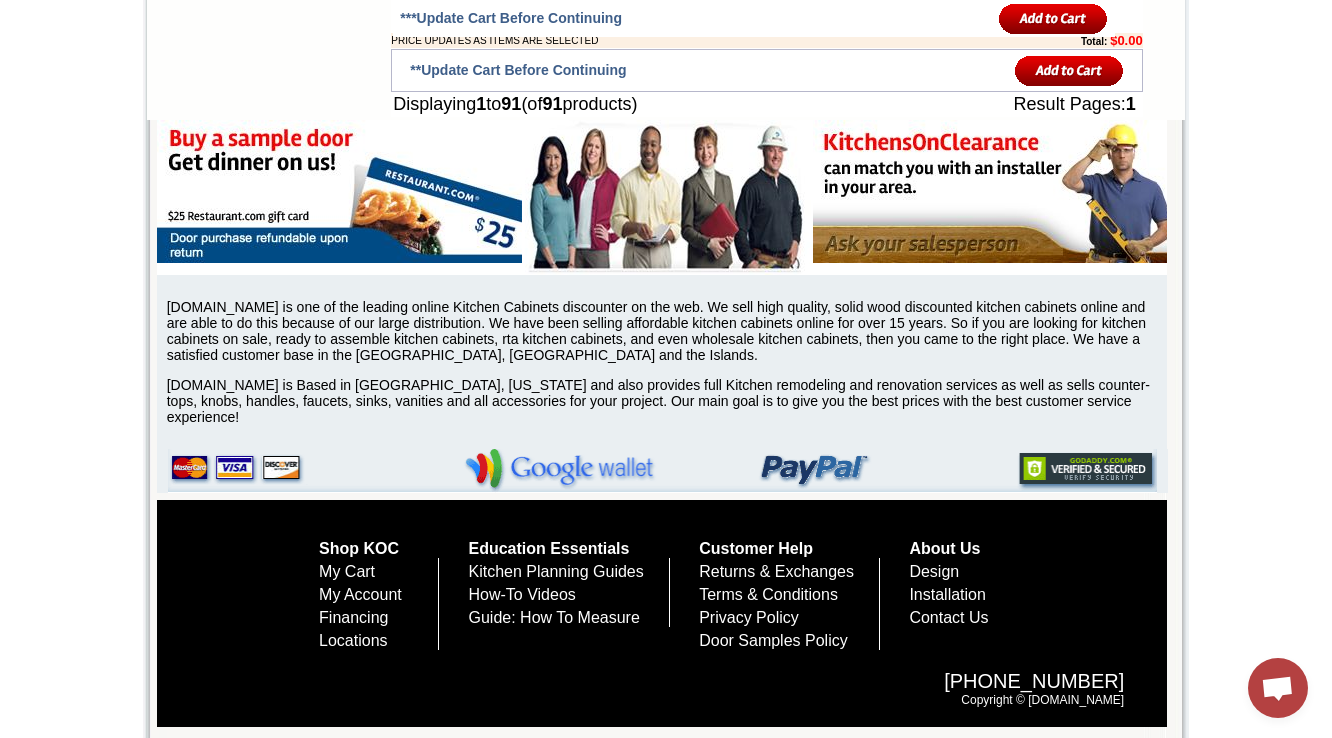 scroll, scrollTop: 6677, scrollLeft: 0, axis: vertical 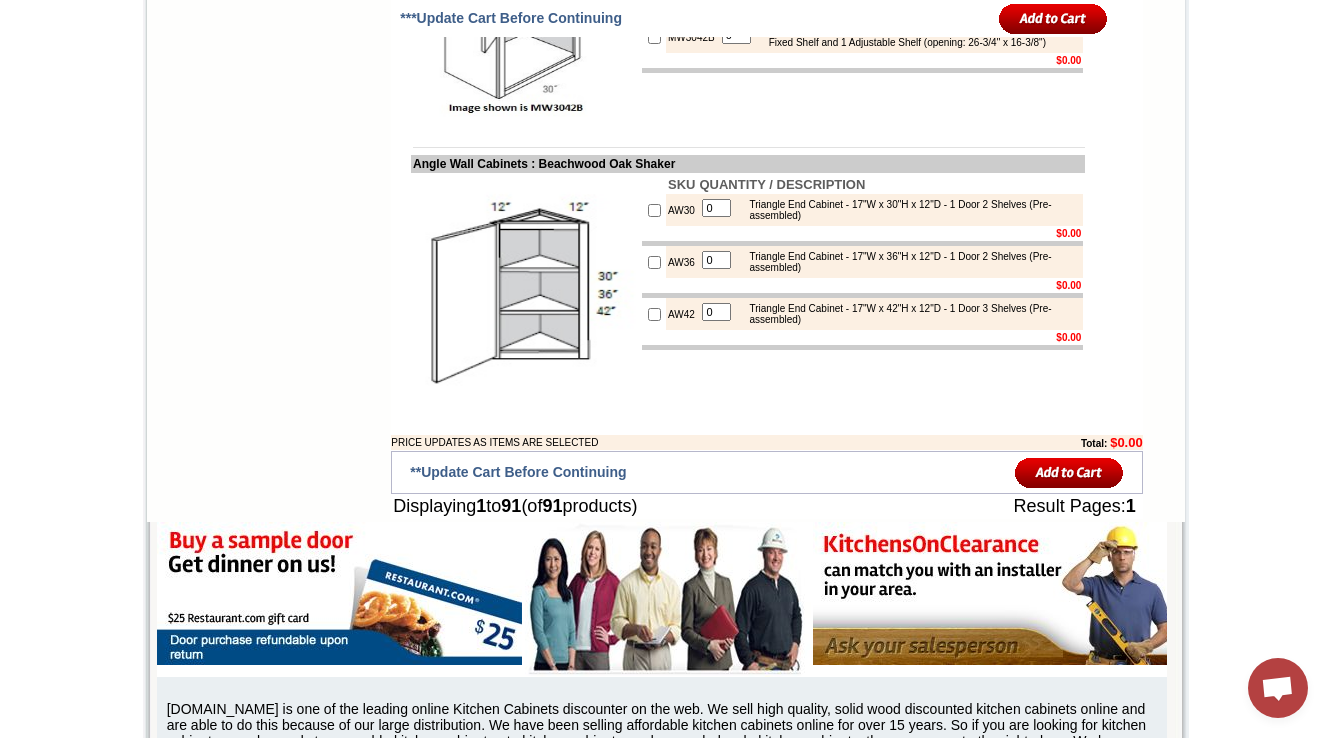 click on "MW3042B" at bounding box center [691, 37] 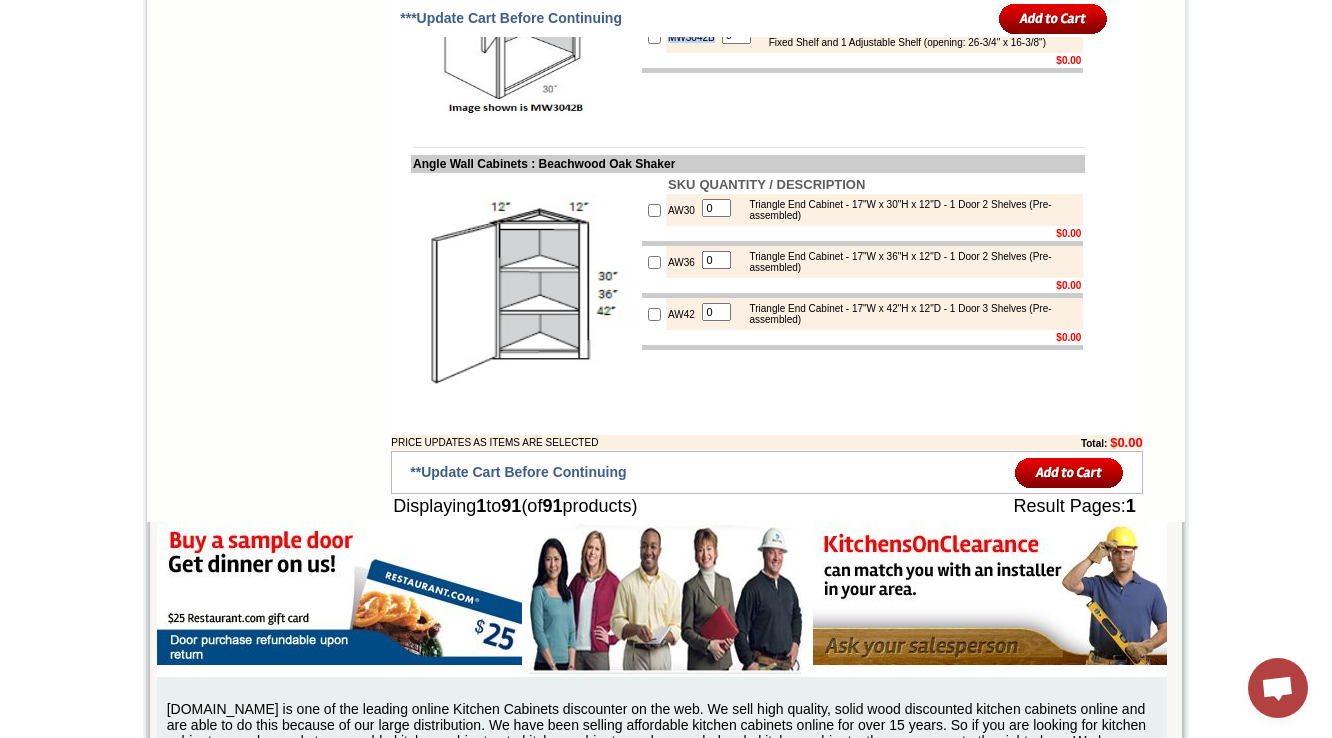 click on "MW3042B" at bounding box center (691, 37) 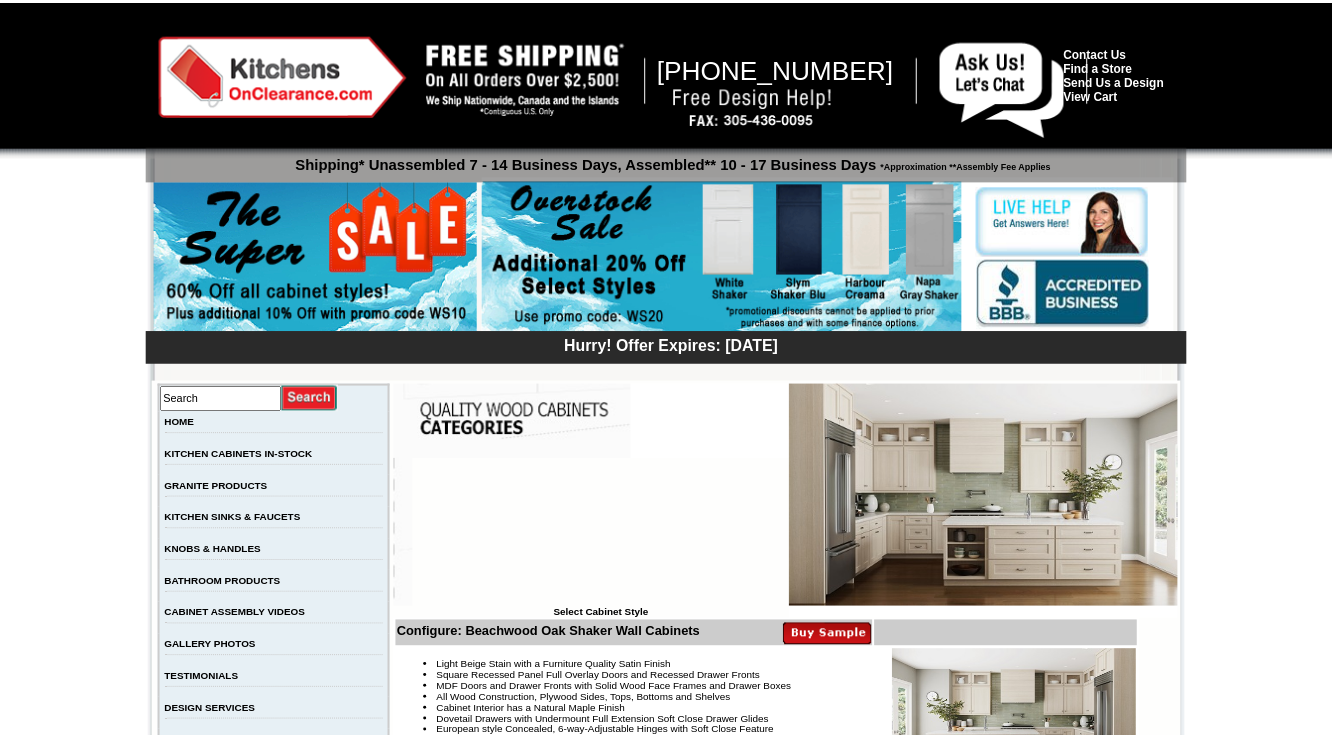scroll, scrollTop: 6677, scrollLeft: 0, axis: vertical 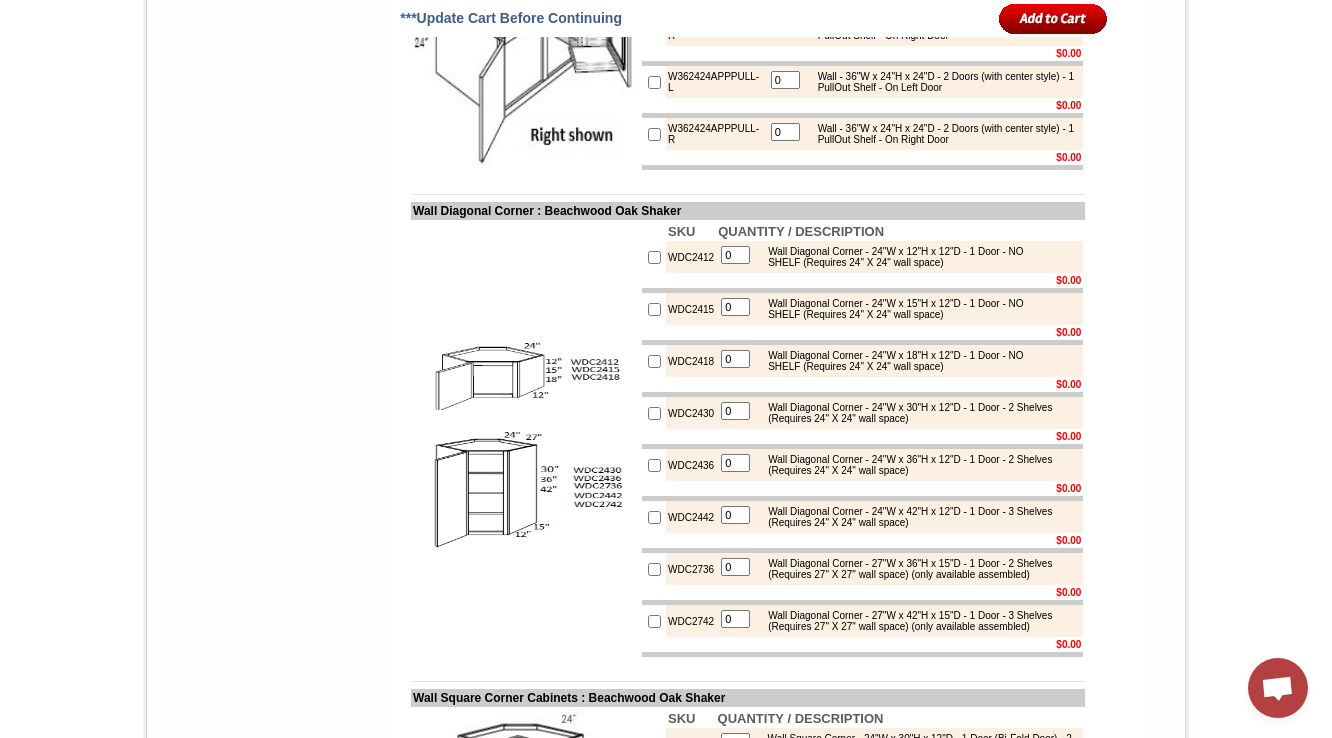 click on "W361824APPPULL-L" at bounding box center (716, -22) 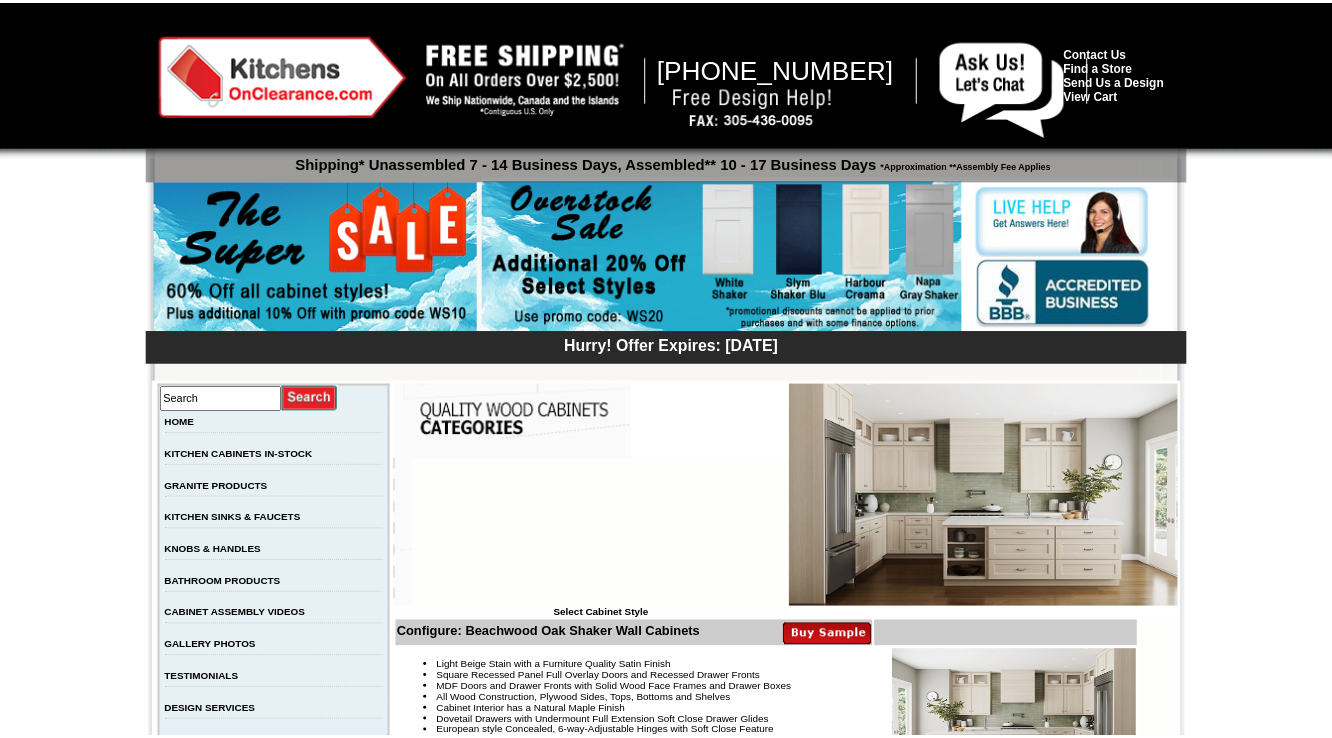 scroll, scrollTop: 5312, scrollLeft: 0, axis: vertical 